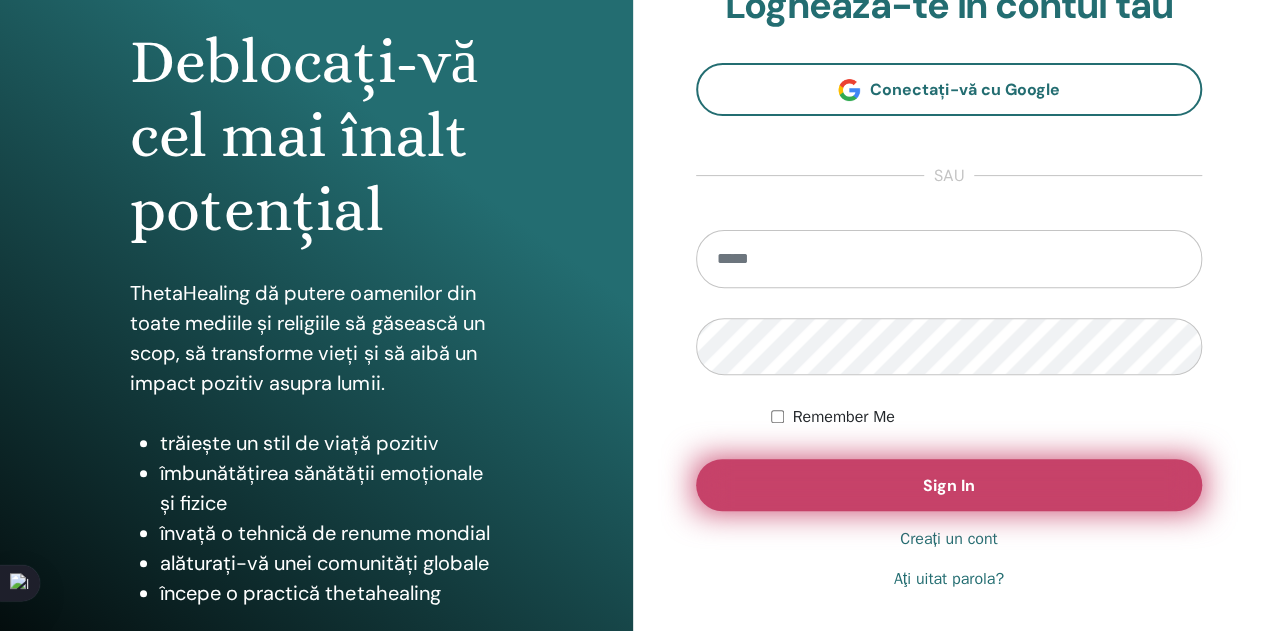 scroll, scrollTop: 200, scrollLeft: 0, axis: vertical 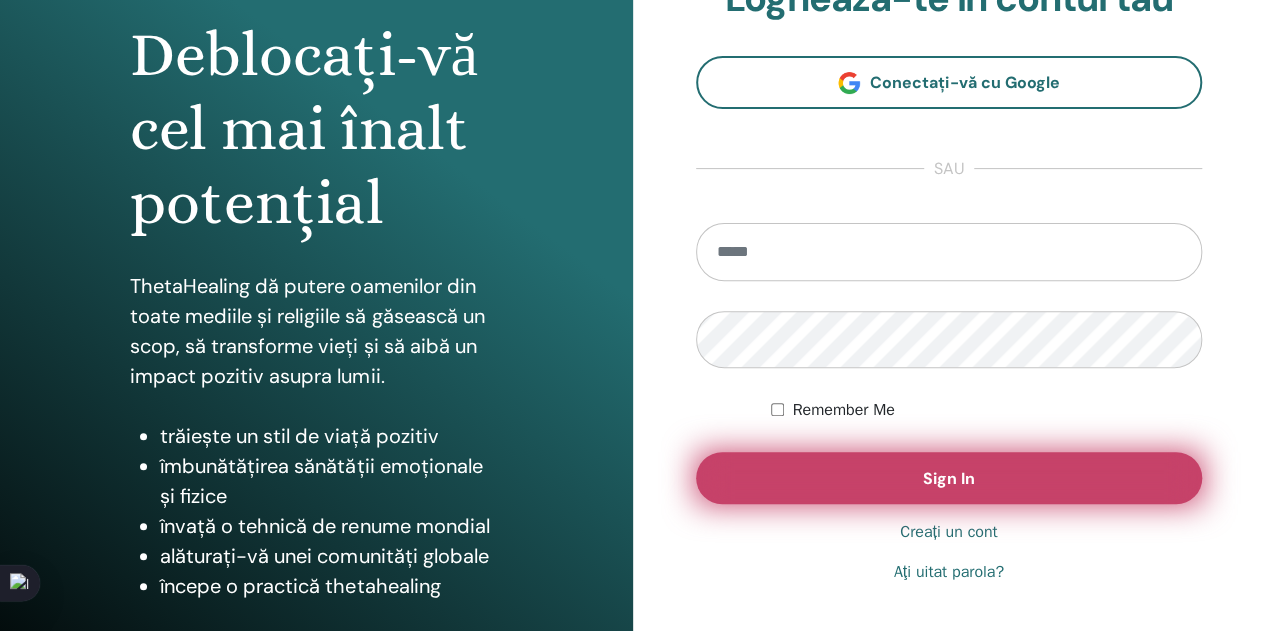 type on "**********" 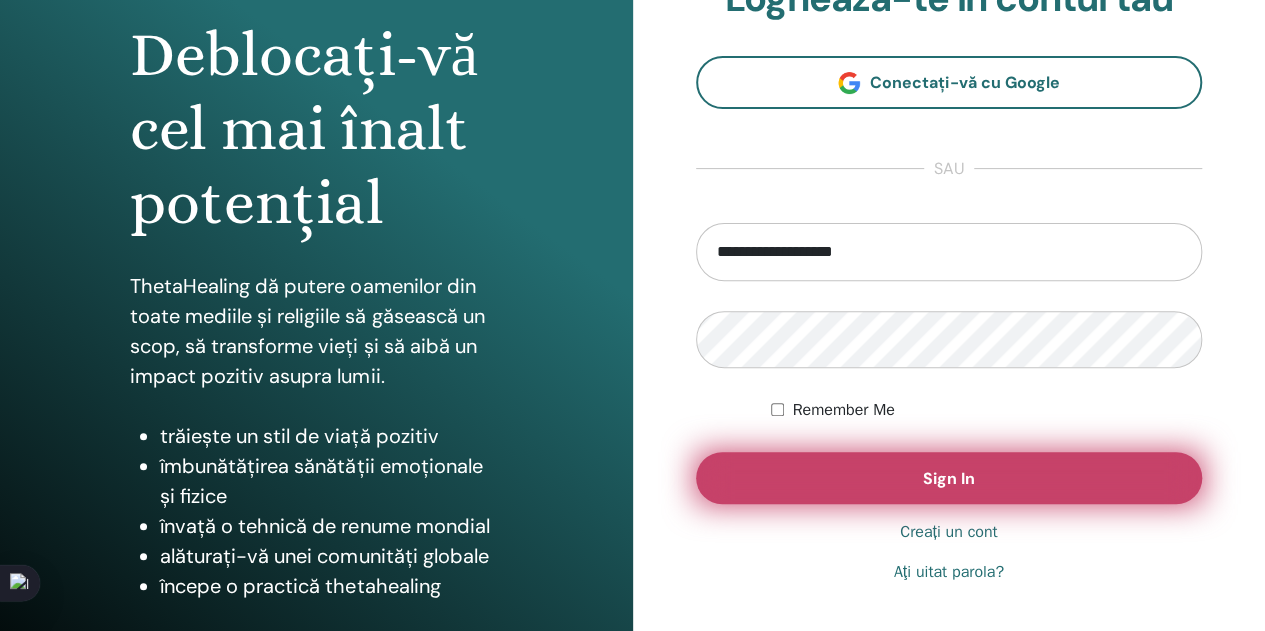 click on "Sign In" at bounding box center (949, 478) 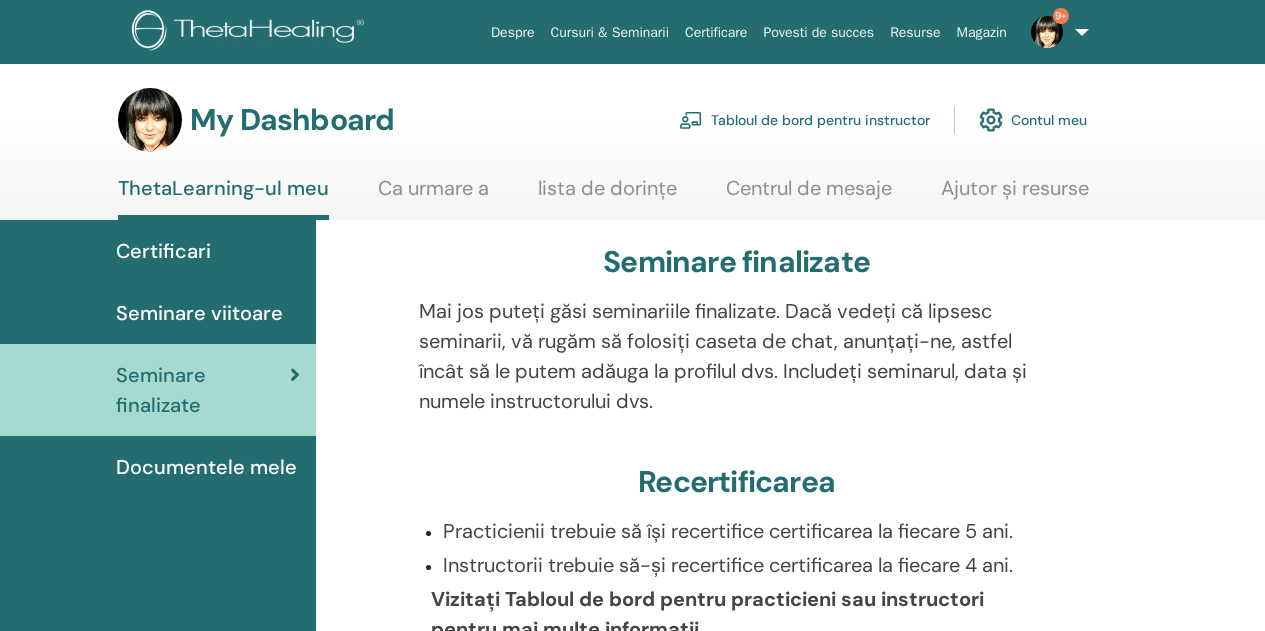 scroll, scrollTop: 0, scrollLeft: 0, axis: both 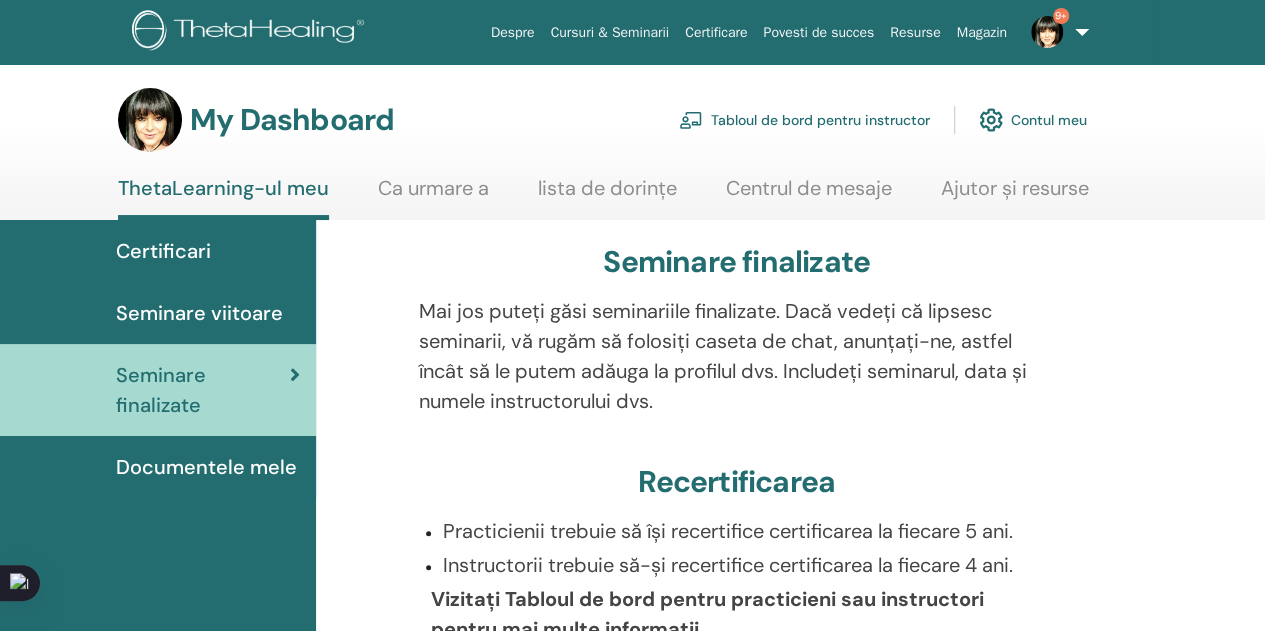 click on "Tabloul de bord pentru instructor" at bounding box center (804, 120) 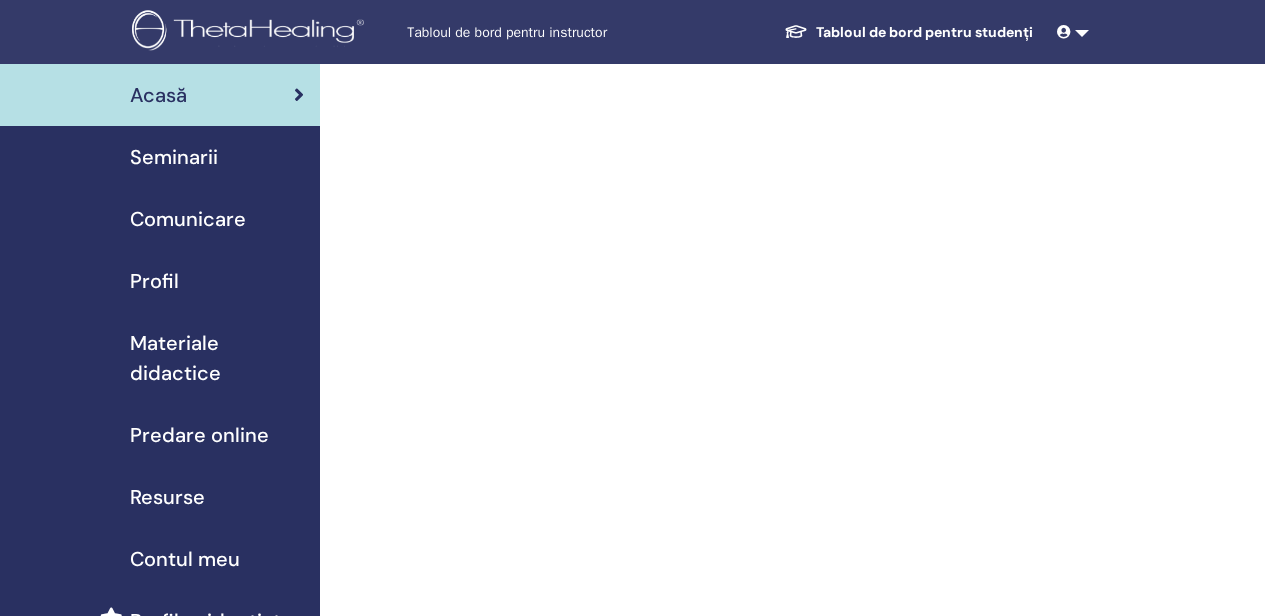 scroll, scrollTop: 0, scrollLeft: 0, axis: both 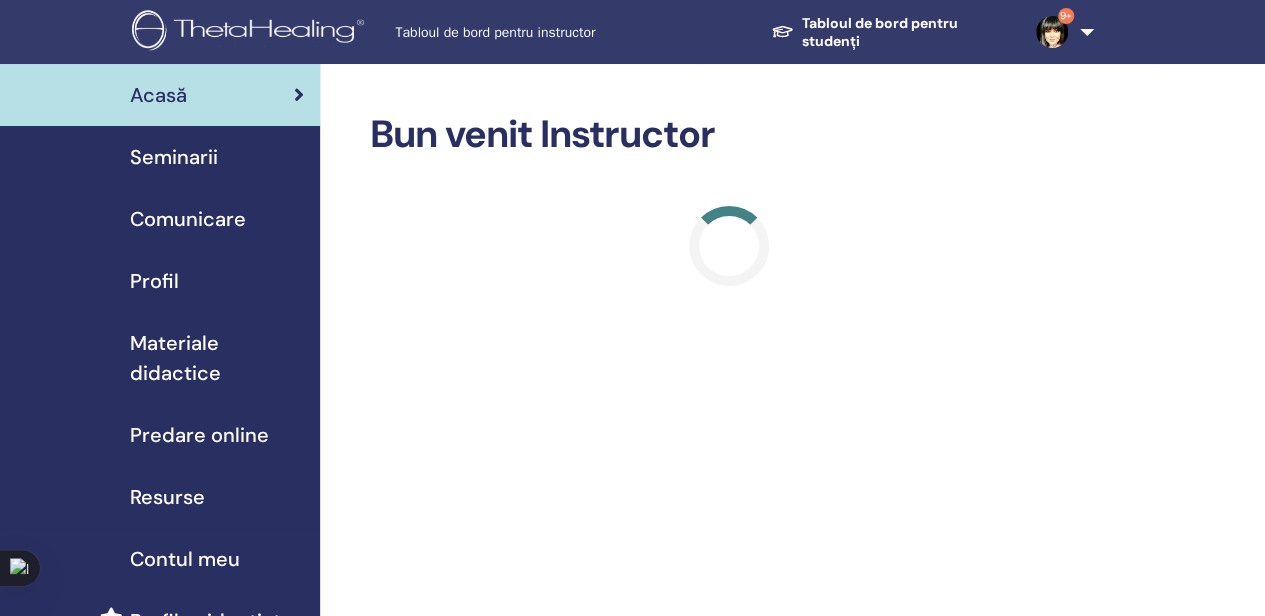 click on "Seminarii" at bounding box center [174, 157] 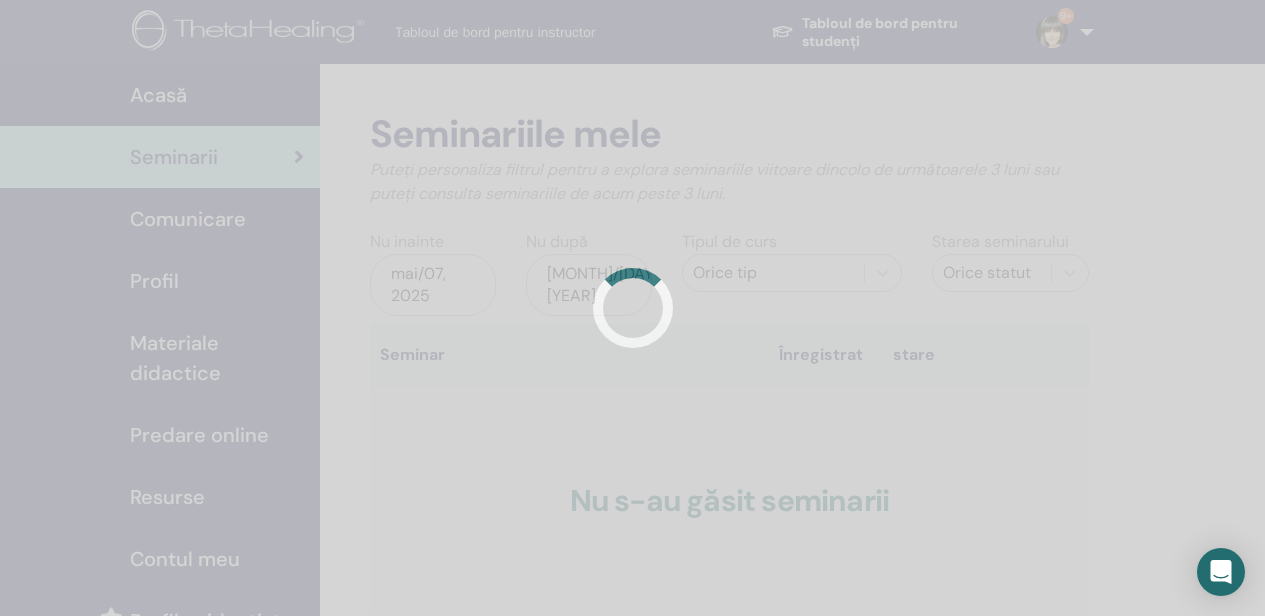 scroll, scrollTop: 0, scrollLeft: 0, axis: both 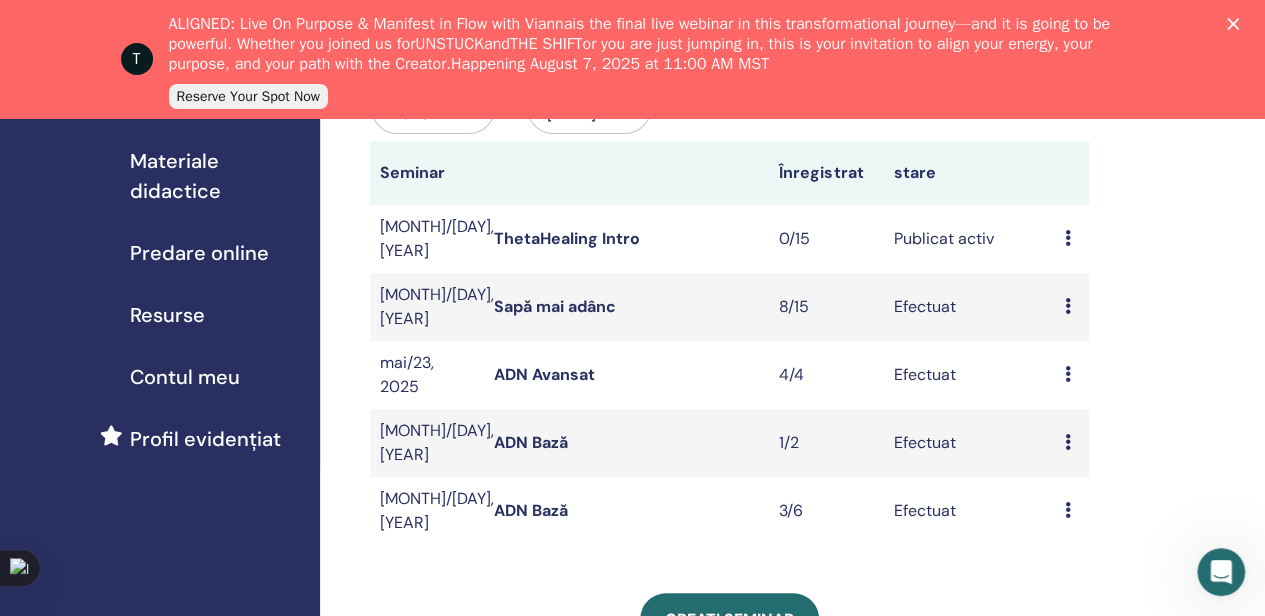 click on "ThetaHealing Intro" at bounding box center [567, 238] 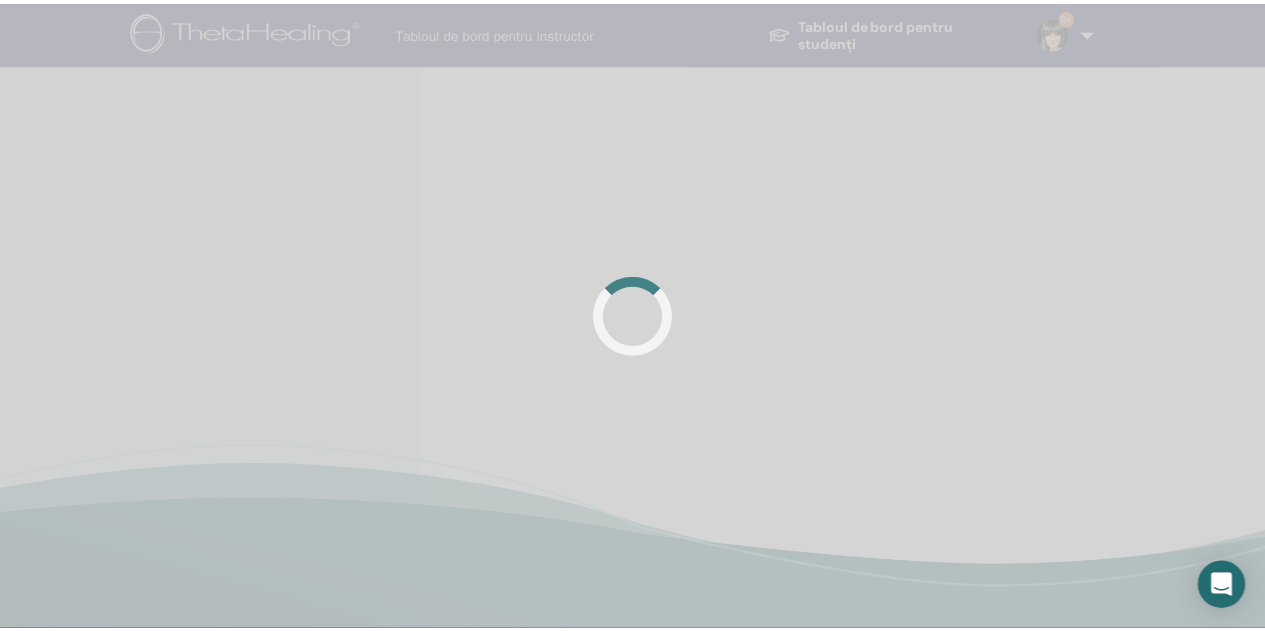 scroll, scrollTop: 0, scrollLeft: 0, axis: both 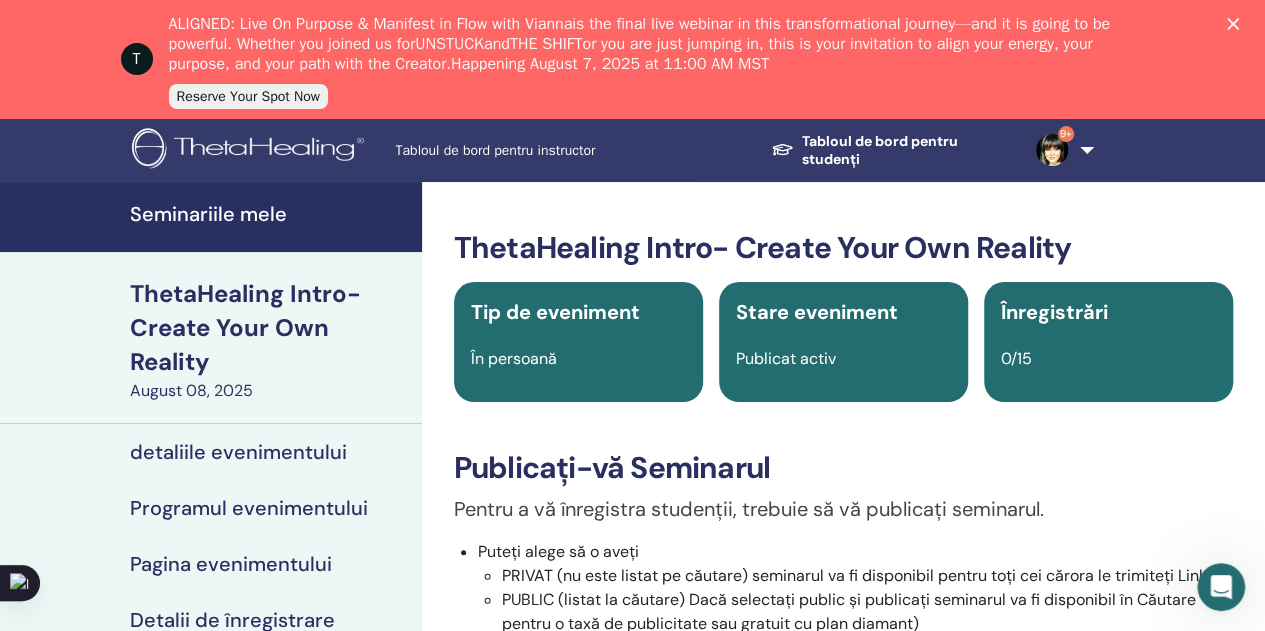 click on "ThetaHealing Intro- Create Your Own Reality" at bounding box center [270, 328] 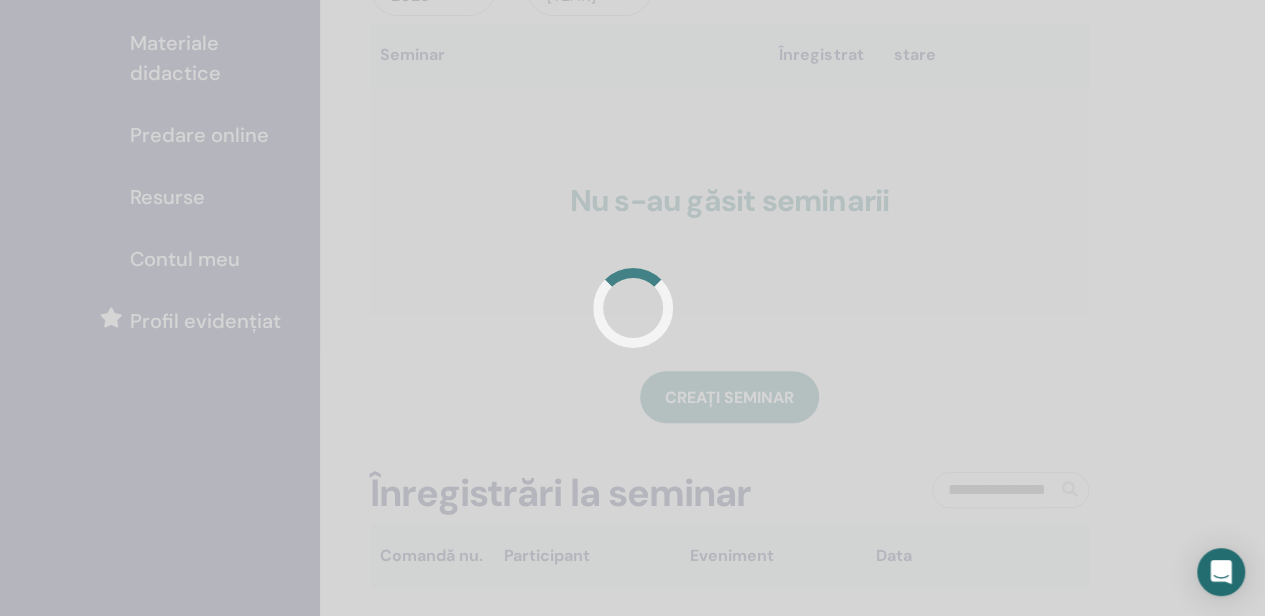 scroll, scrollTop: 300, scrollLeft: 0, axis: vertical 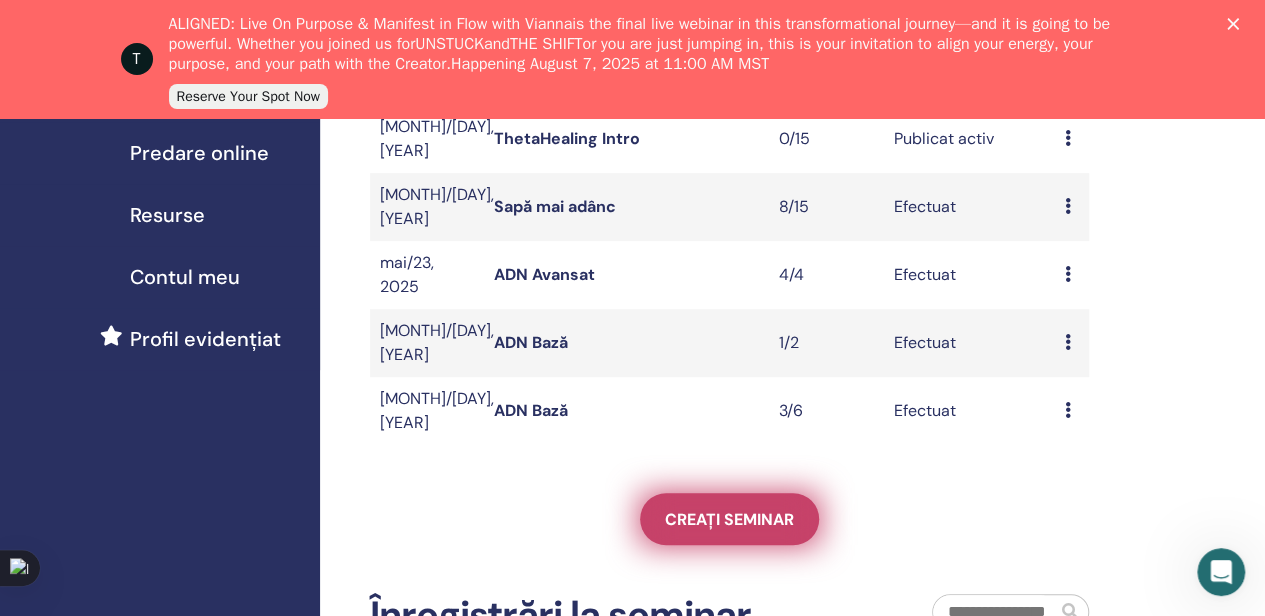 click on "Creați seminar" at bounding box center [729, 519] 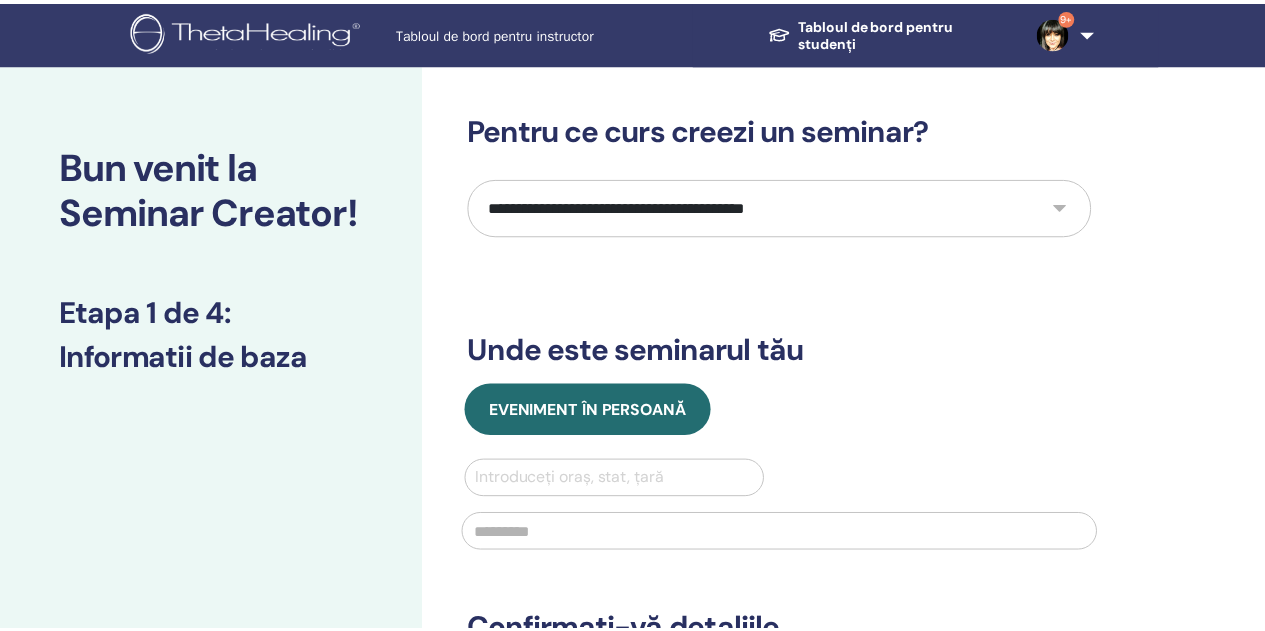 scroll, scrollTop: 0, scrollLeft: 0, axis: both 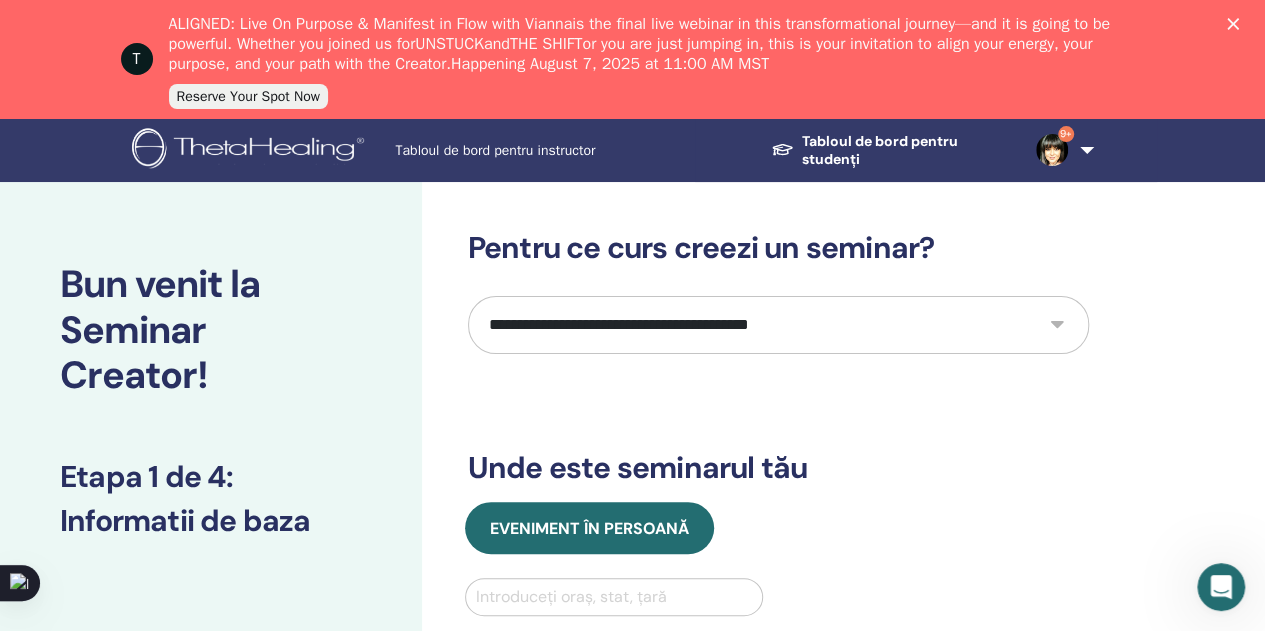 click on "**********" at bounding box center [778, 325] 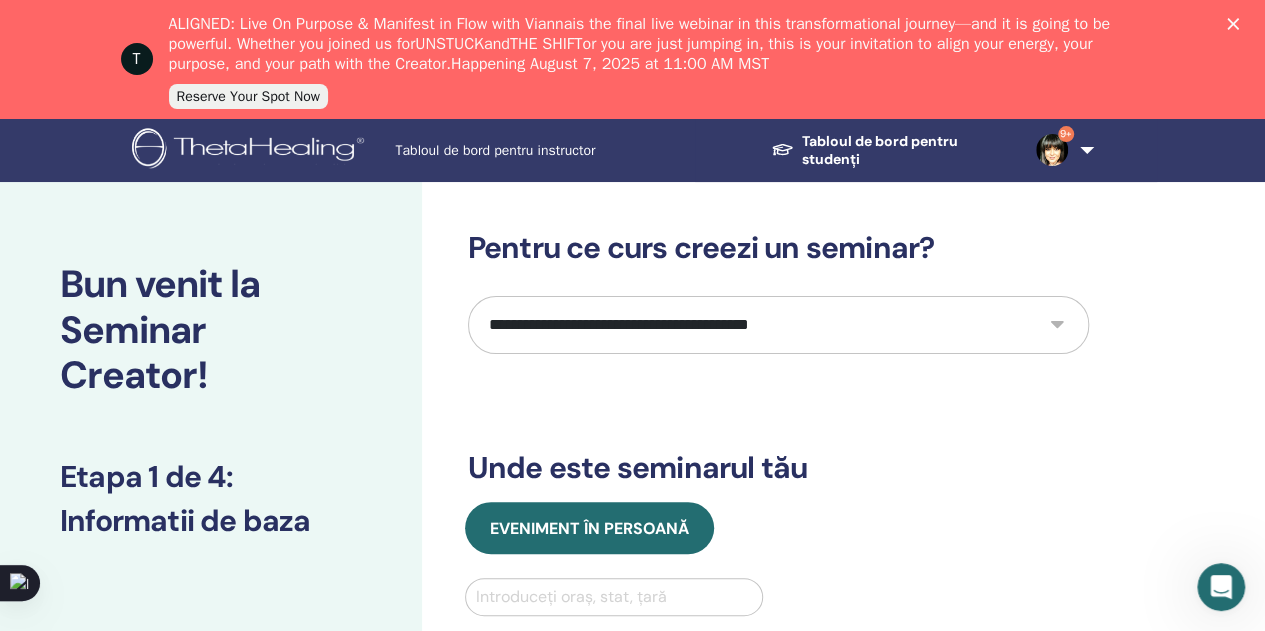 select on "*" 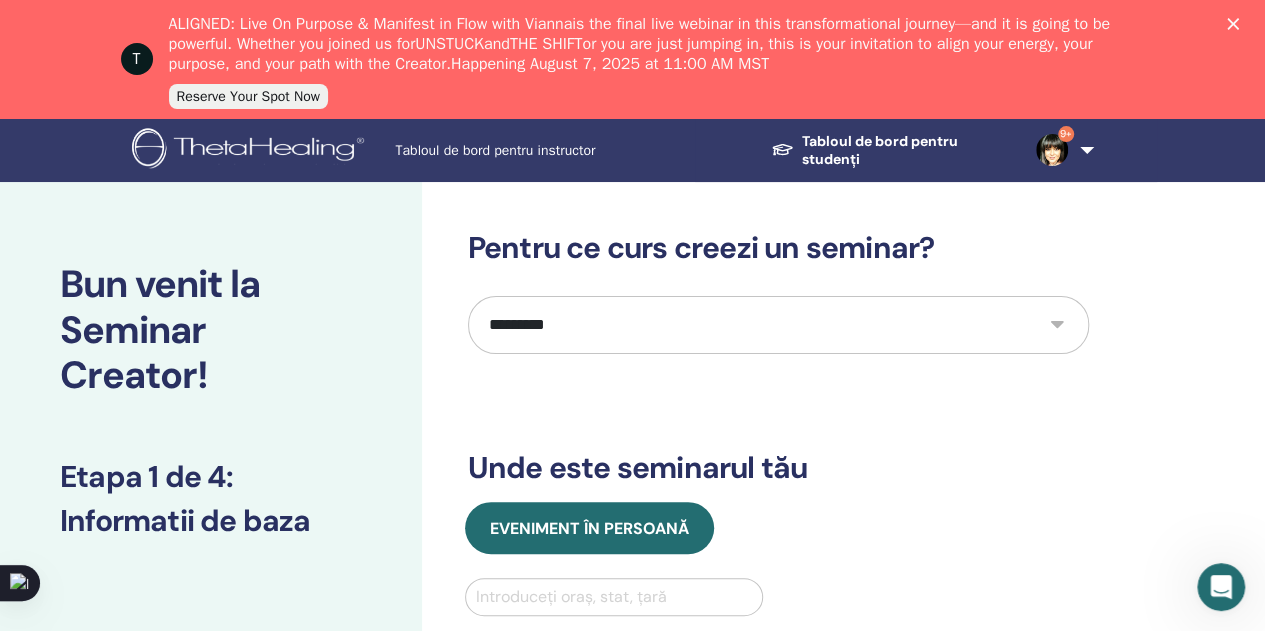 click on "**********" at bounding box center (778, 325) 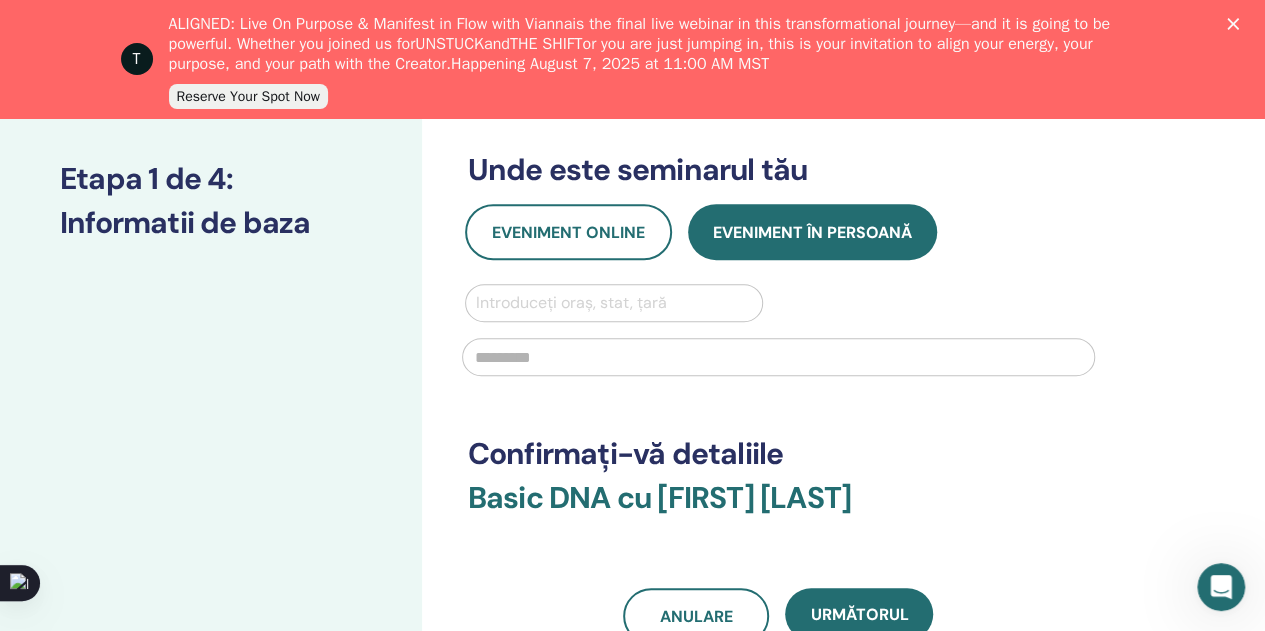 scroll, scrollTop: 300, scrollLeft: 0, axis: vertical 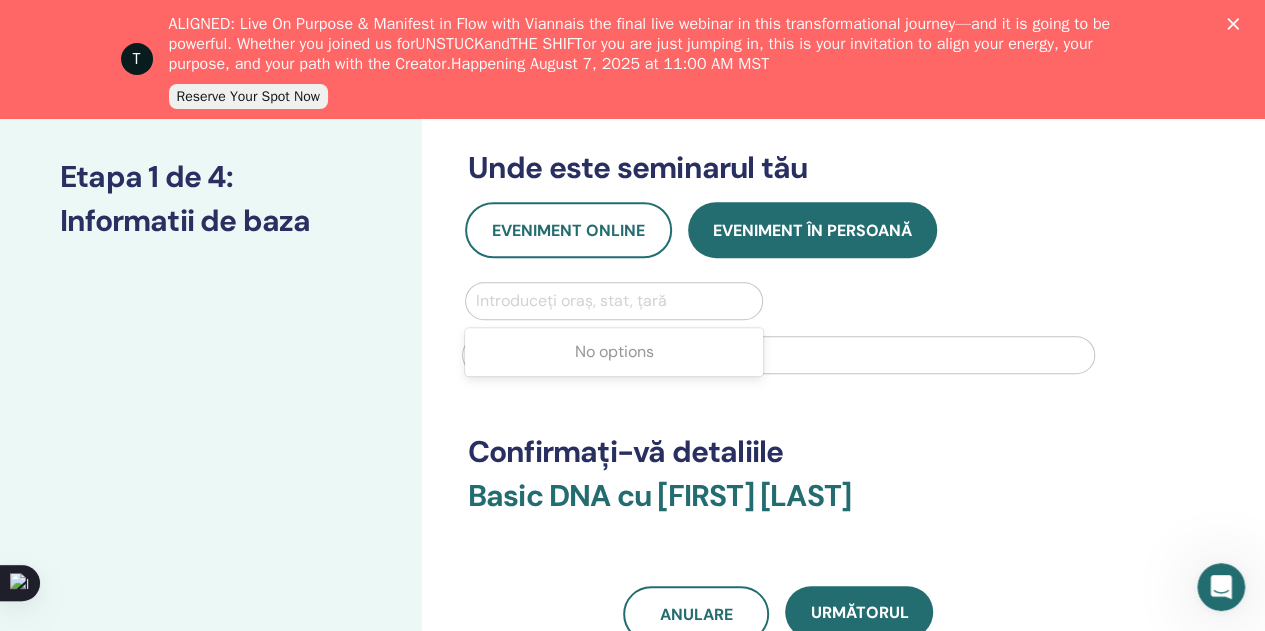 click at bounding box center [614, 301] 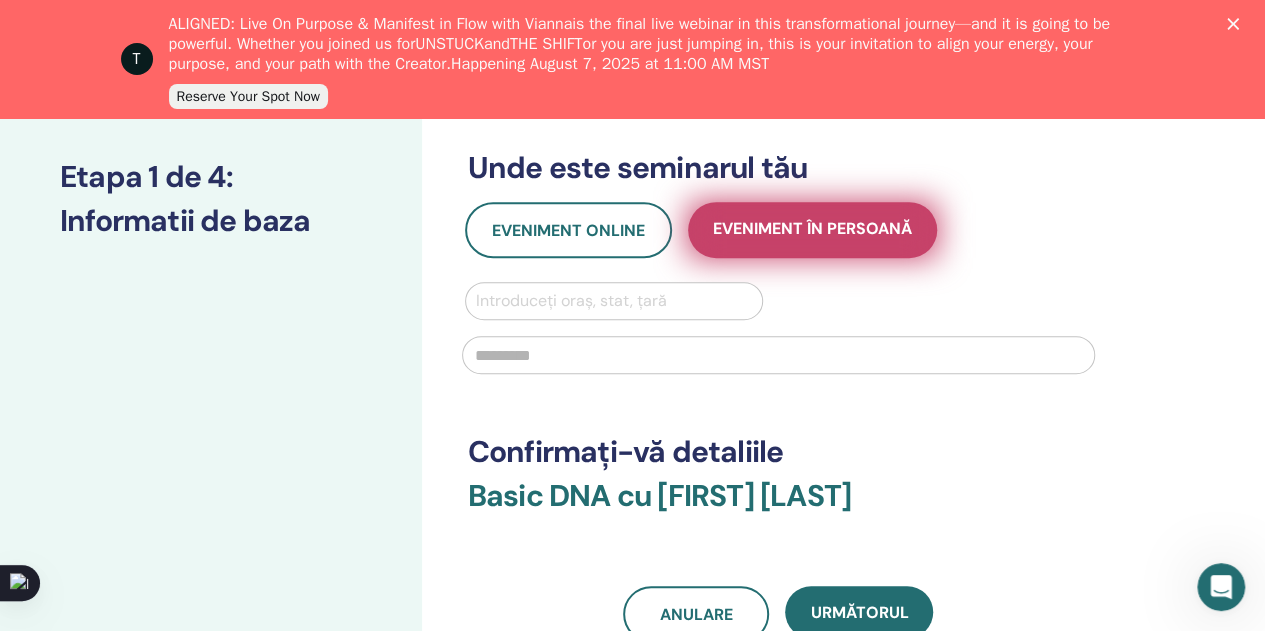 click on "Eveniment în persoană" at bounding box center [812, 230] 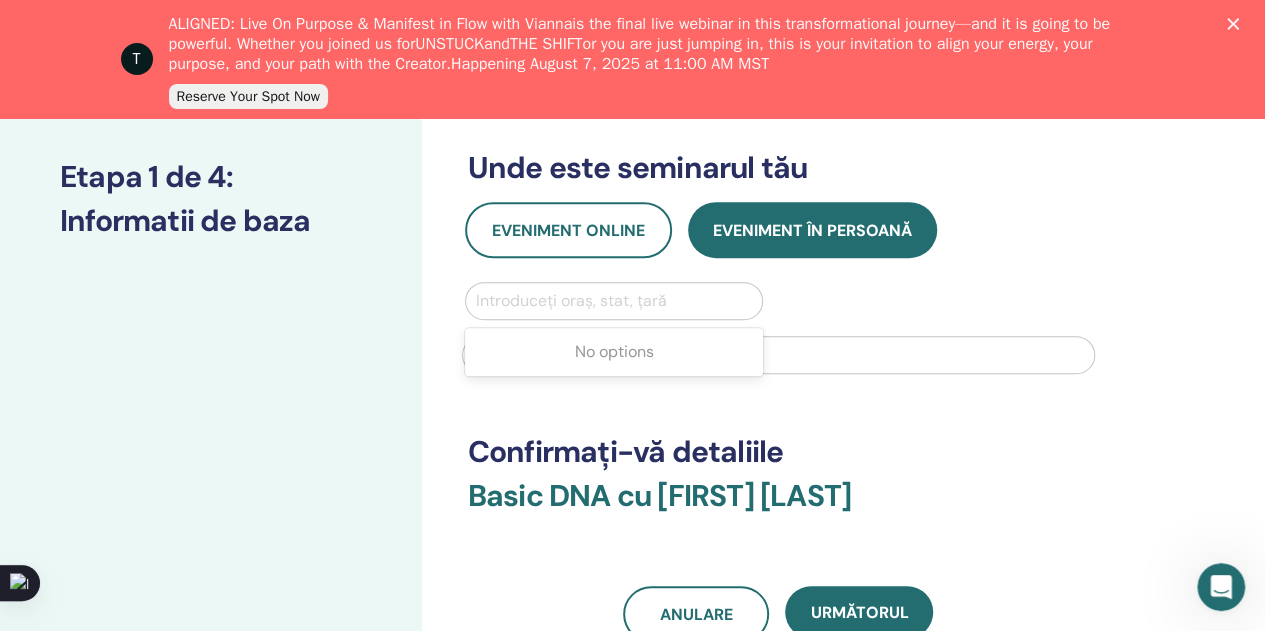 click at bounding box center (614, 301) 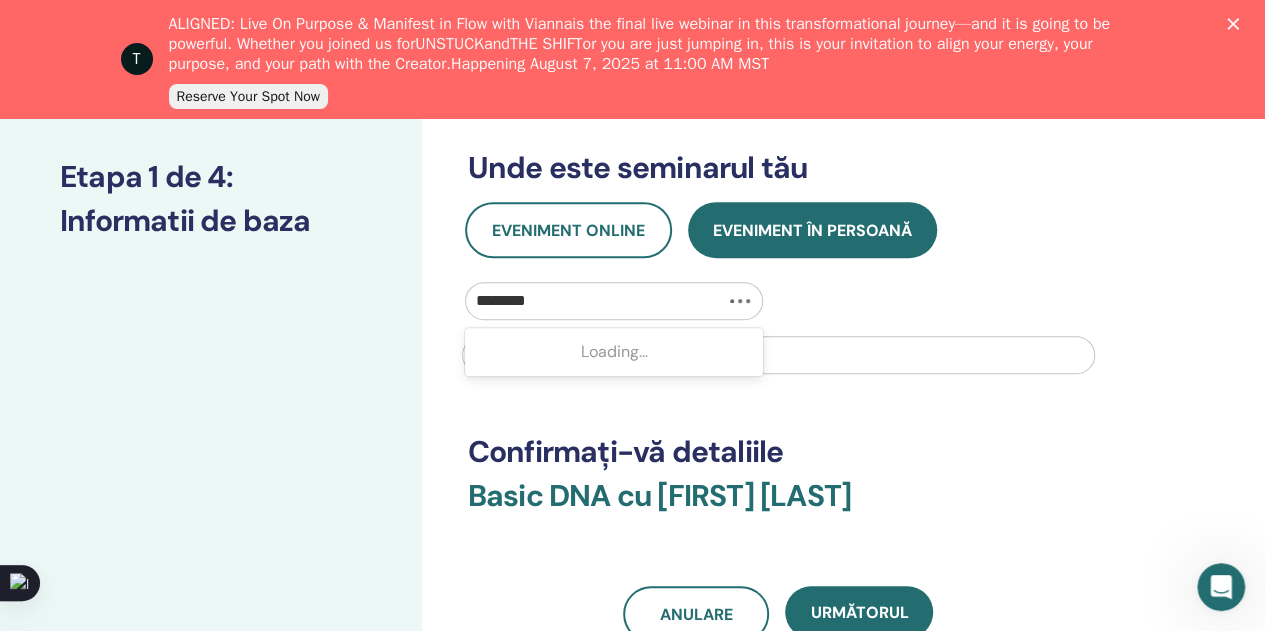 type on "*********" 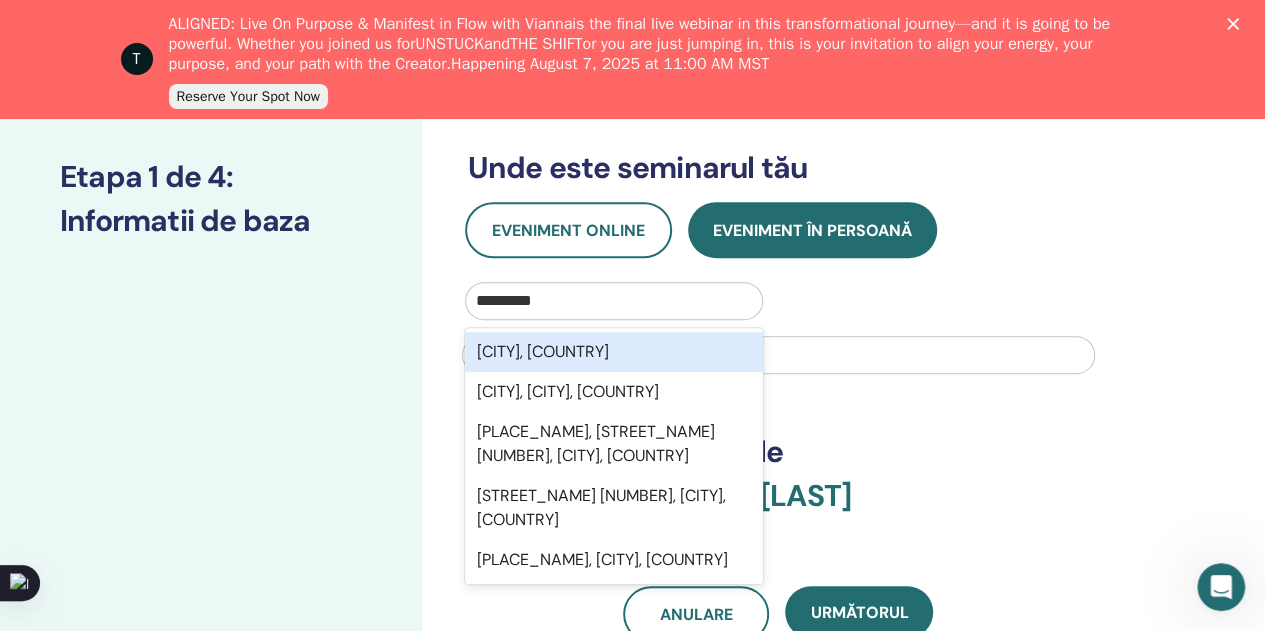 click on "Constanța, ROU" at bounding box center [614, 352] 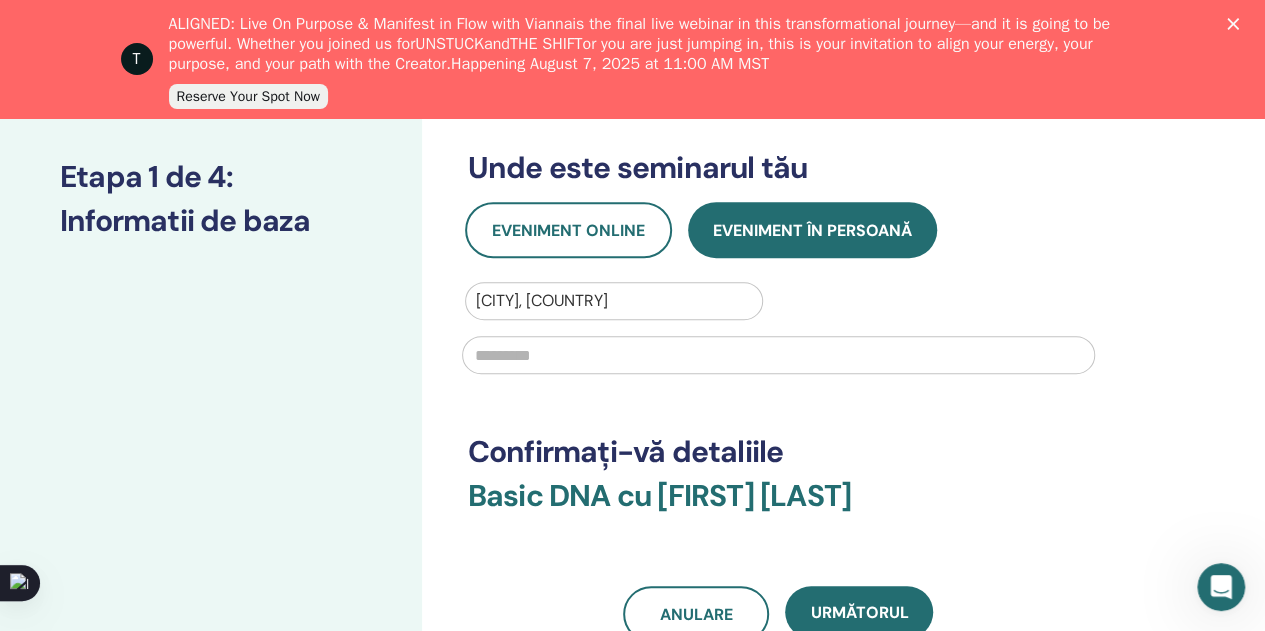 click at bounding box center (778, 355) 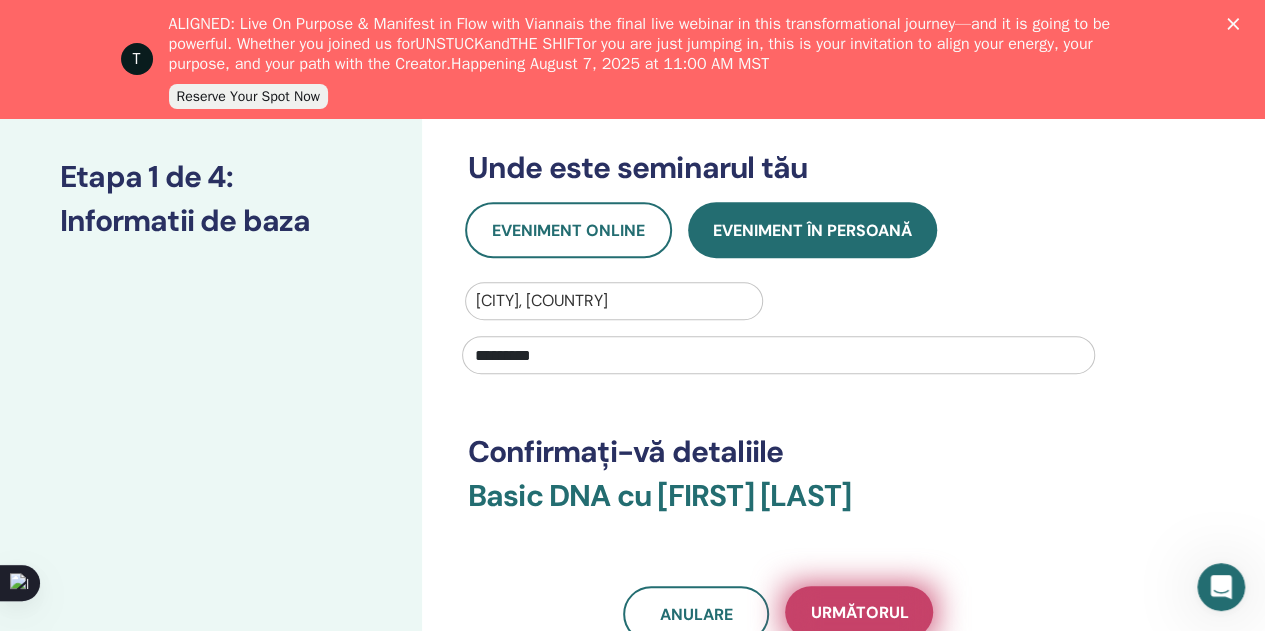 type on "*********" 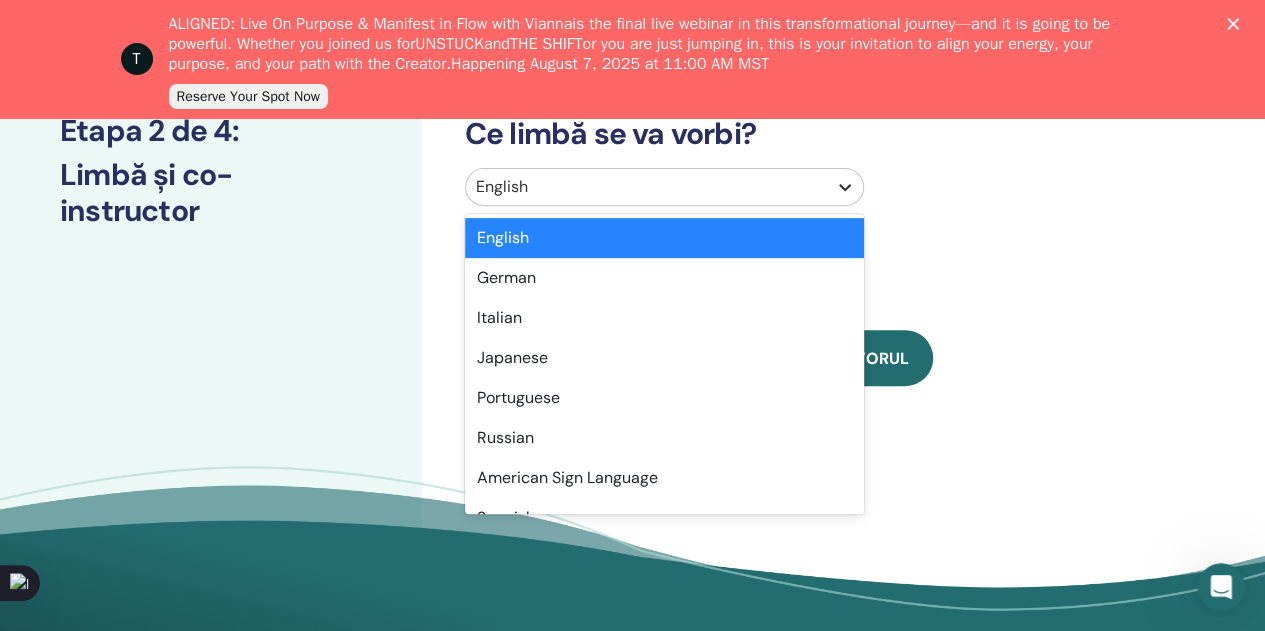 click 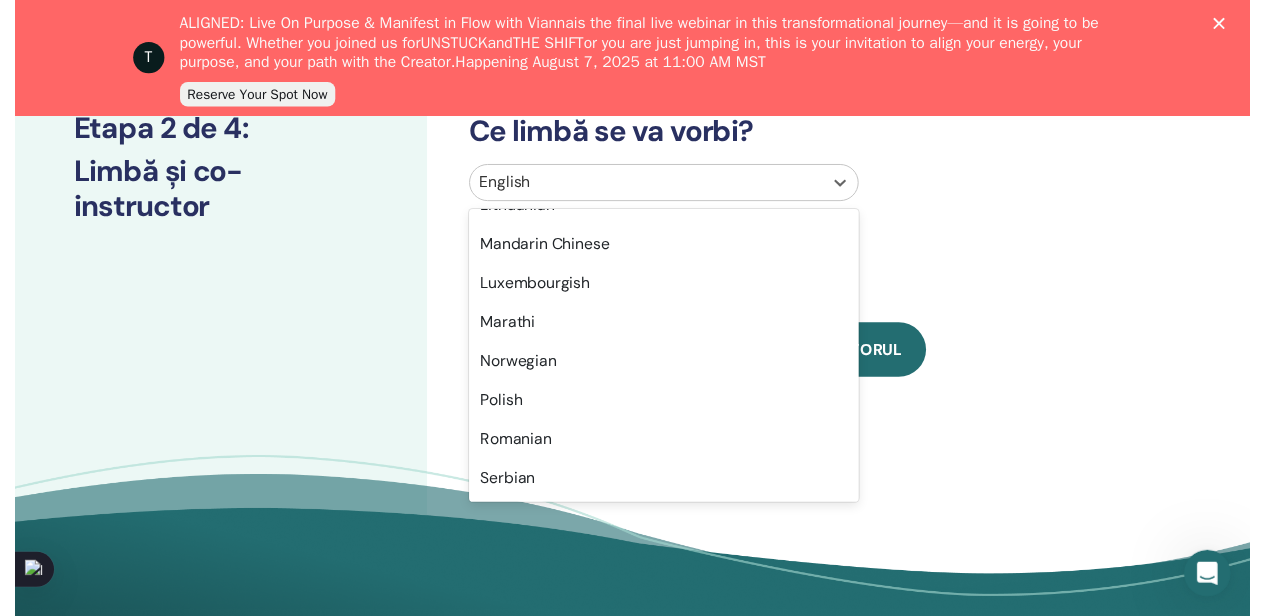 scroll, scrollTop: 1200, scrollLeft: 0, axis: vertical 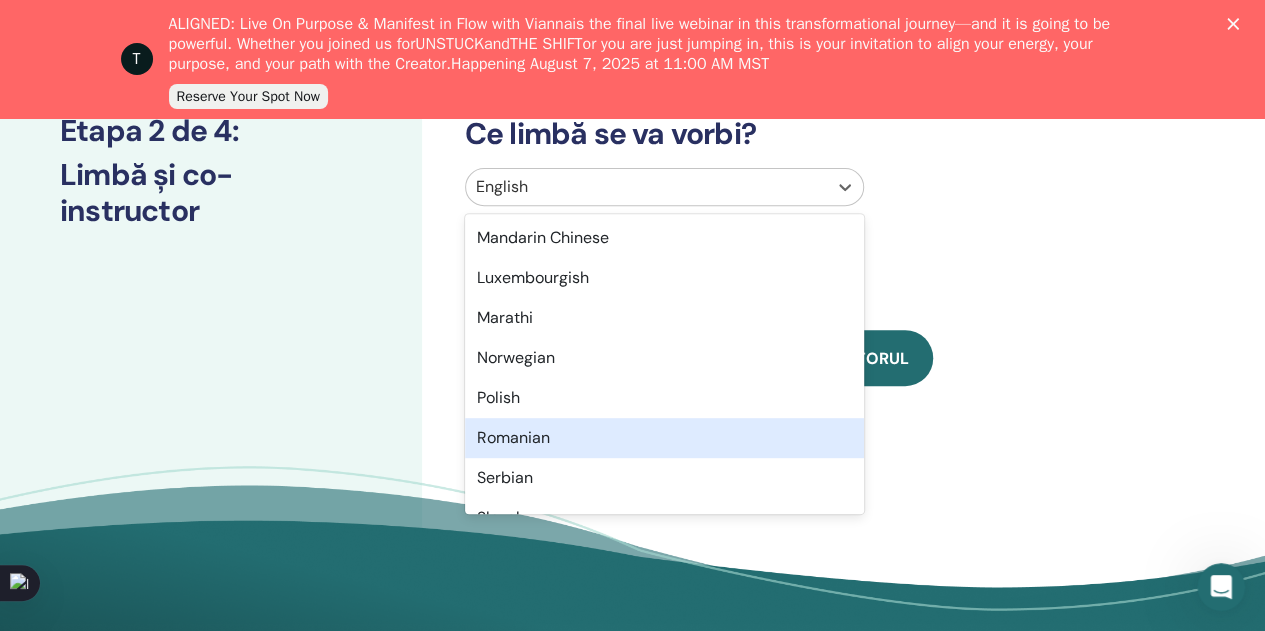 click on "Romanian" at bounding box center [664, 438] 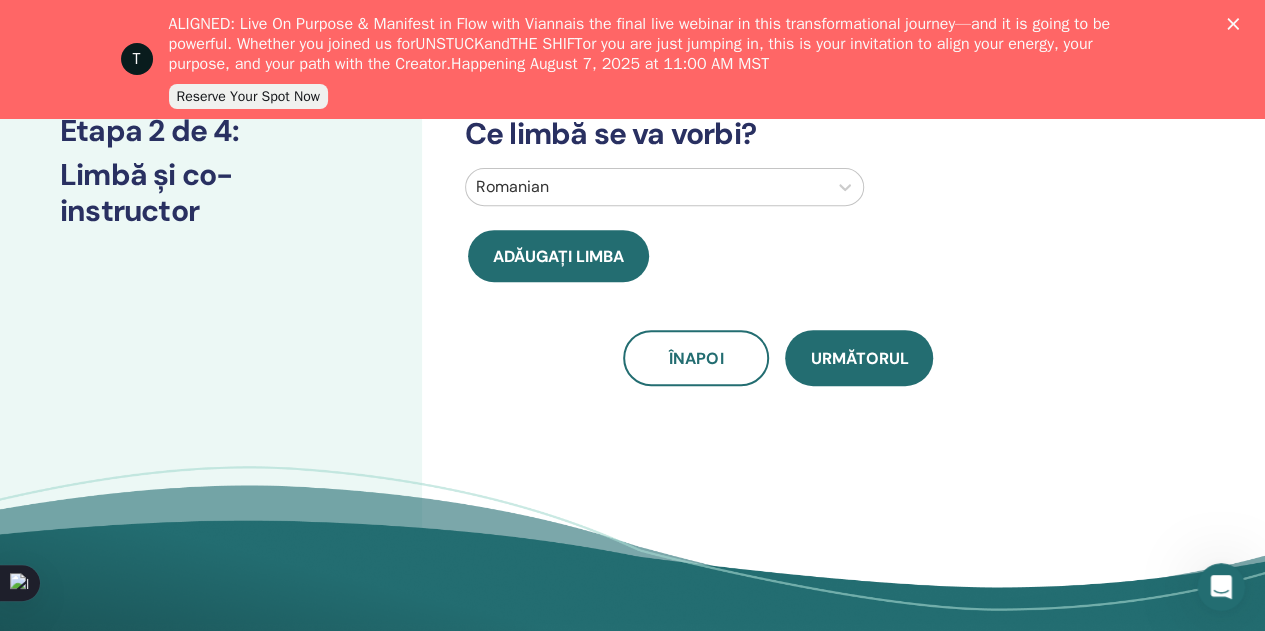 click on "Următorul" at bounding box center (859, 358) 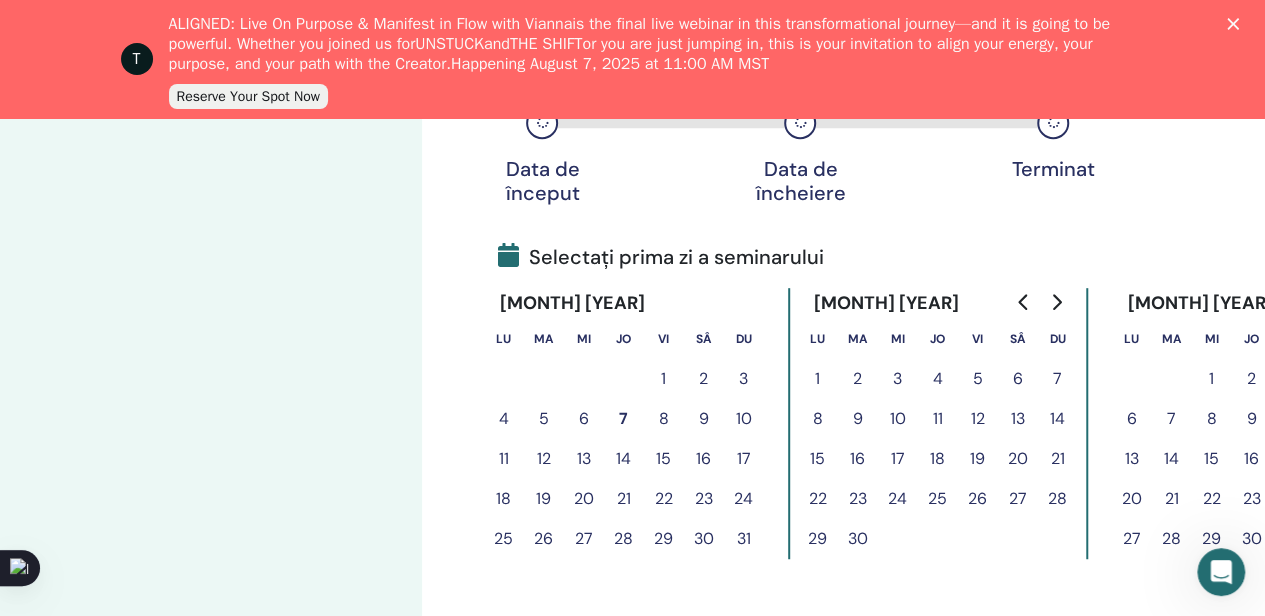 scroll, scrollTop: 400, scrollLeft: 0, axis: vertical 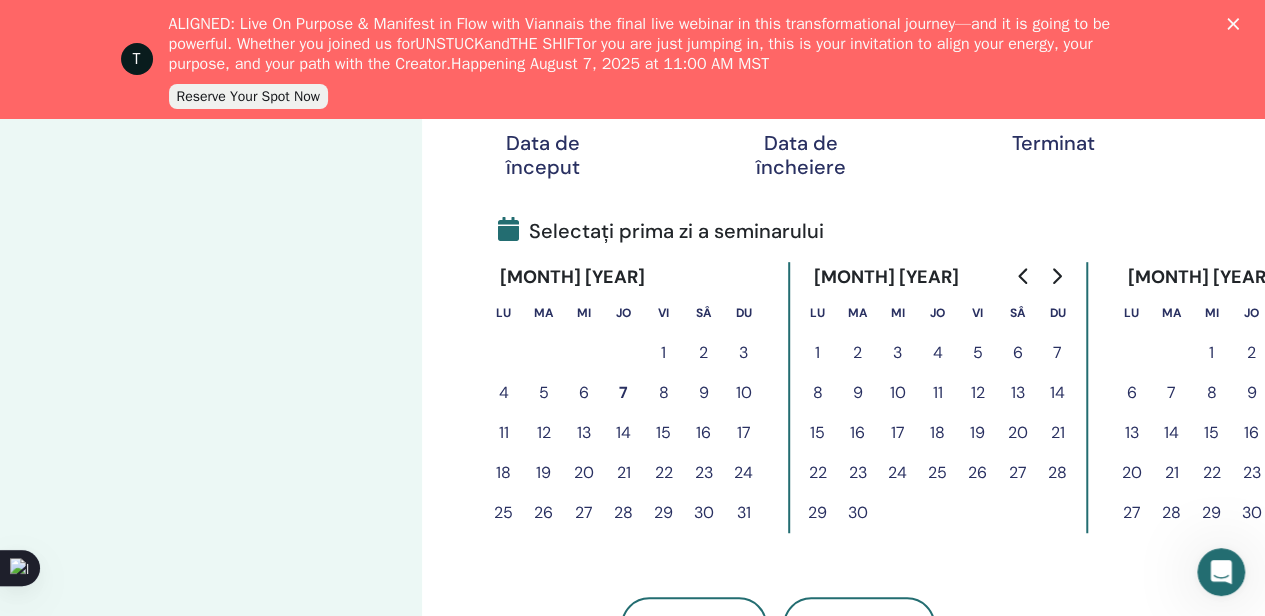 click on "8" at bounding box center [664, 393] 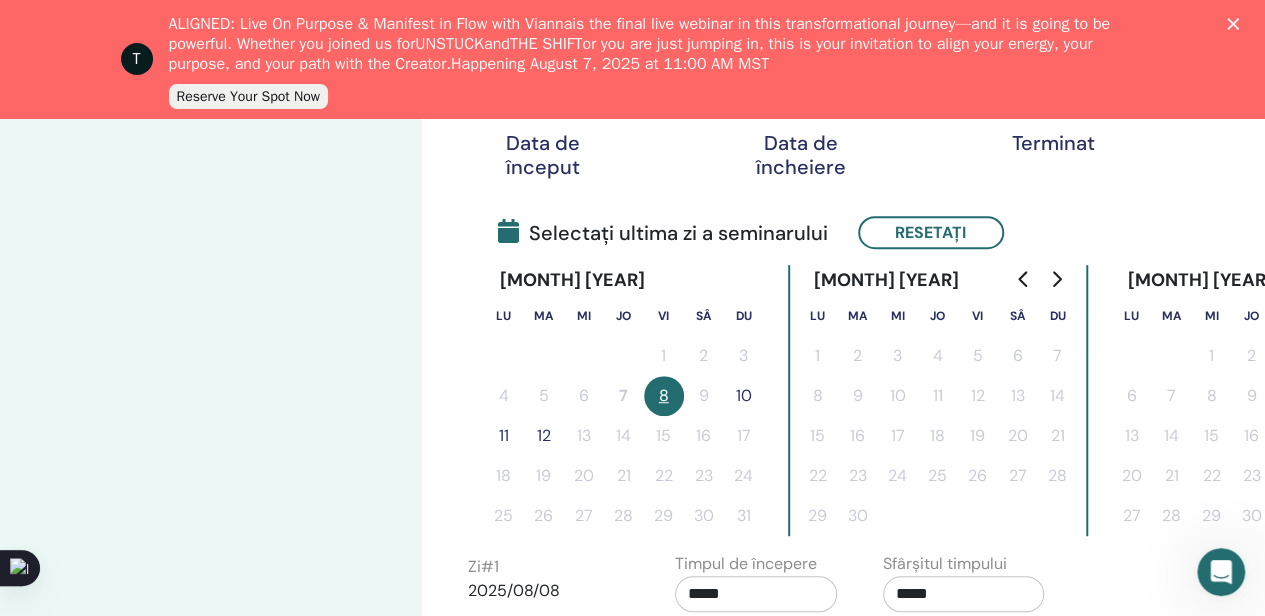 click on "10" at bounding box center (744, 396) 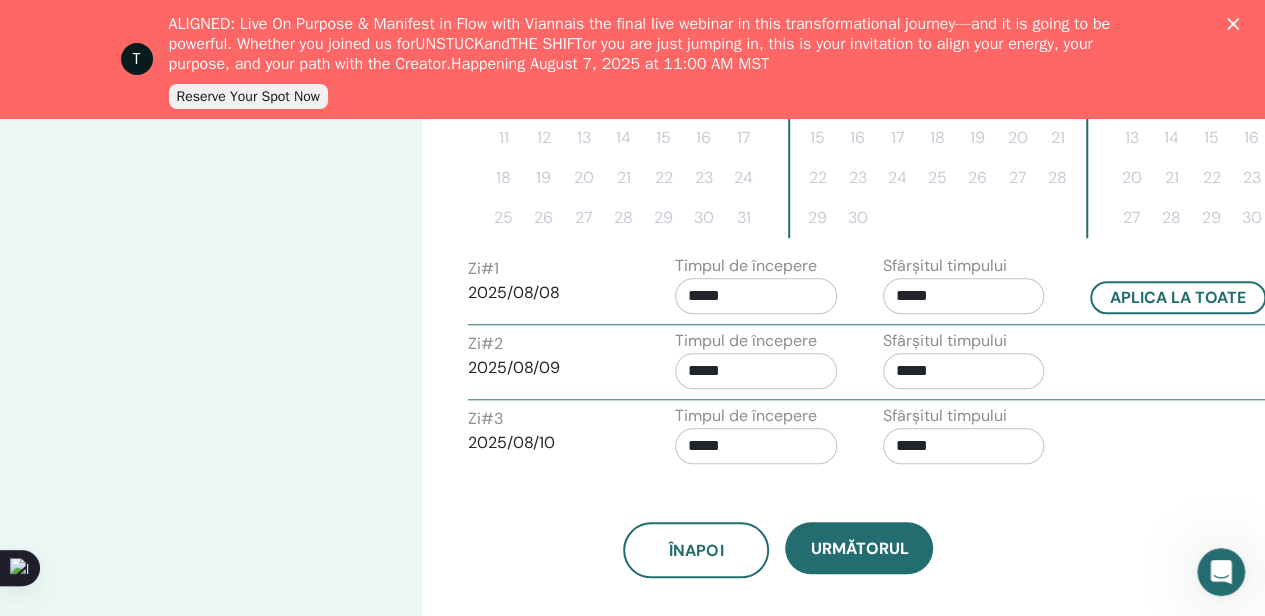 scroll, scrollTop: 700, scrollLeft: 0, axis: vertical 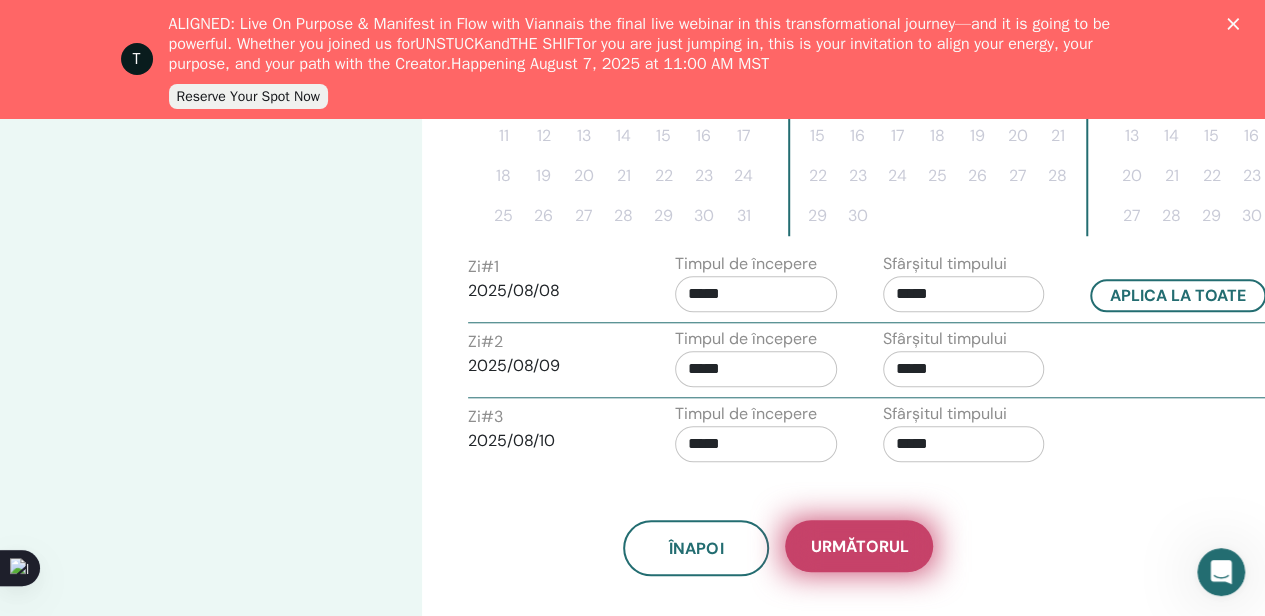 click on "Următorul" at bounding box center [859, 546] 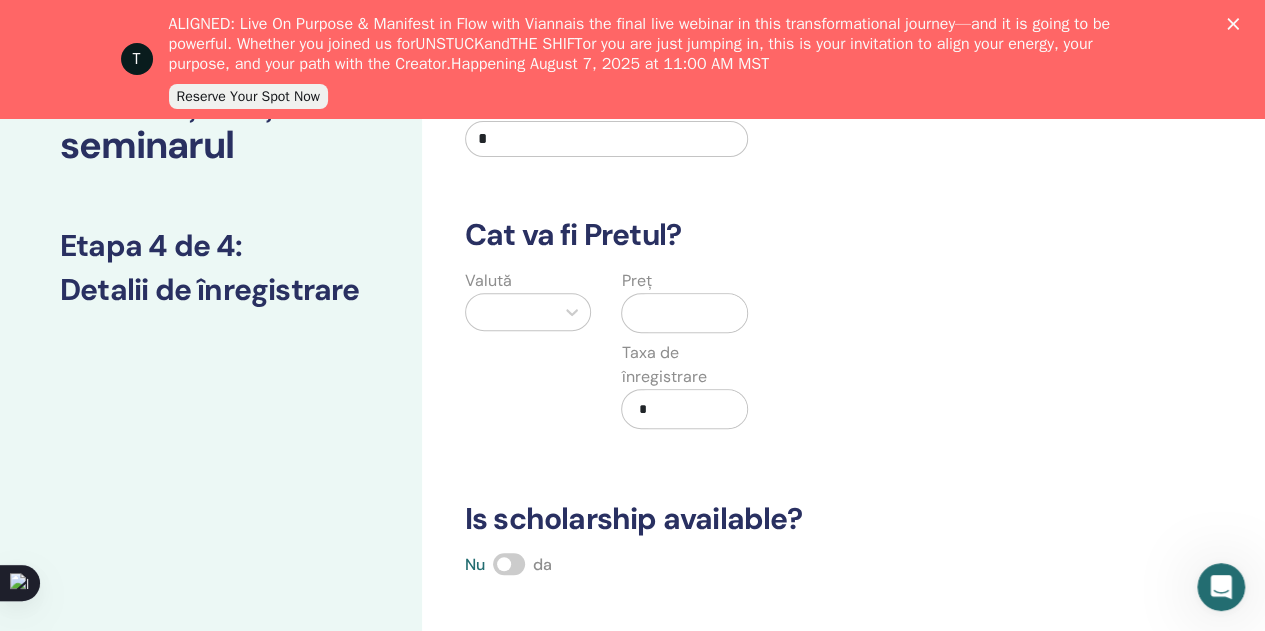 scroll, scrollTop: 100, scrollLeft: 0, axis: vertical 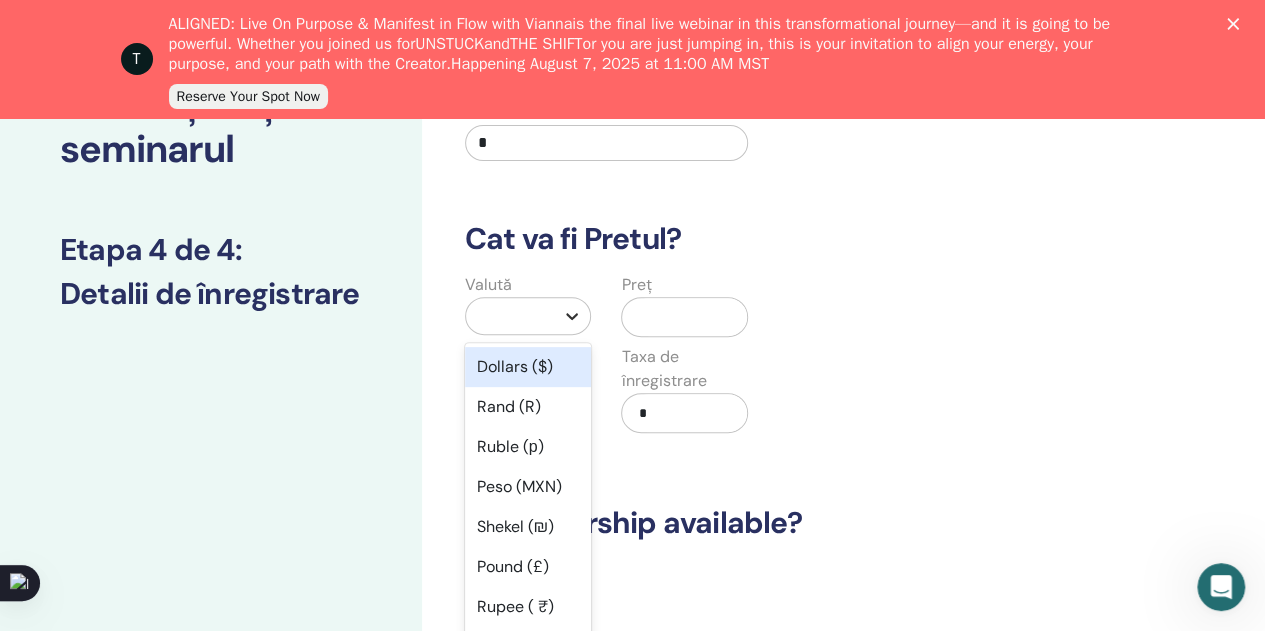click on "option Dollars ($) focused, 1 of 45. 45 results available. Use Up and Down to choose options, press Enter to select the currently focused option, press Escape to exit the menu, press Tab to select the option and exit the menu. Dollars ($) Rand (R) Ruble (р) Peso (MXN) Shekel (₪) Pound (£) Rupee ( ₹) Yuan (CNY) Yen (¥) Polish Zloty (PLN) Brazilian Real (R) Australian Dollar (AUD) New Zealand Dollar (NZD) Canadian (CAD) Cuban Peso (CUP) Croatian Kuna (HRK) Ukrainian Hryvna (UAH) Romanian New Leu (RON) Swiss Franc (CHF) UAE Dirham (AED) Czech Koruna (Kč) Kuwaiti Dinar (د.ك) Omani Rial (﷼) Bahraini Dinar (.د.ب) Qatari Riyal (ر.ق) Saudi Riyal (ر.س) Iranian Rial (﷼) Bulgarian lev (лв.) Jordanian Dinar (د.ا) Hungarian Forint (HUF) Chilean Peso (CLP) Türk Lirası (₺) Turkish Lira (₺) Iraqi Dinar (ع.د) Euro (€) Danish Krone (DKK) Norwegian Krone (NOK) Swedish Krona (SEK) Egyptian Pound (E£) Argentine Peso (ARS) New Taiwan Dollar (TWD) South Korean Won (KRW) North Korean Won (KPW)" at bounding box center [528, 316] 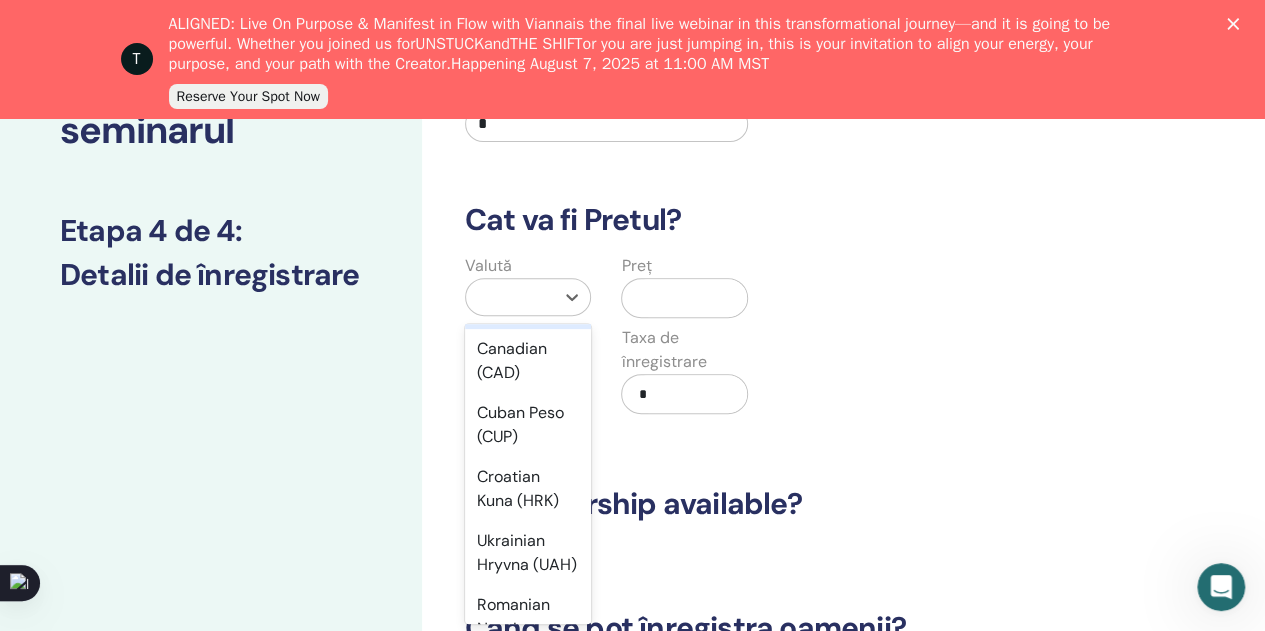scroll, scrollTop: 800, scrollLeft: 0, axis: vertical 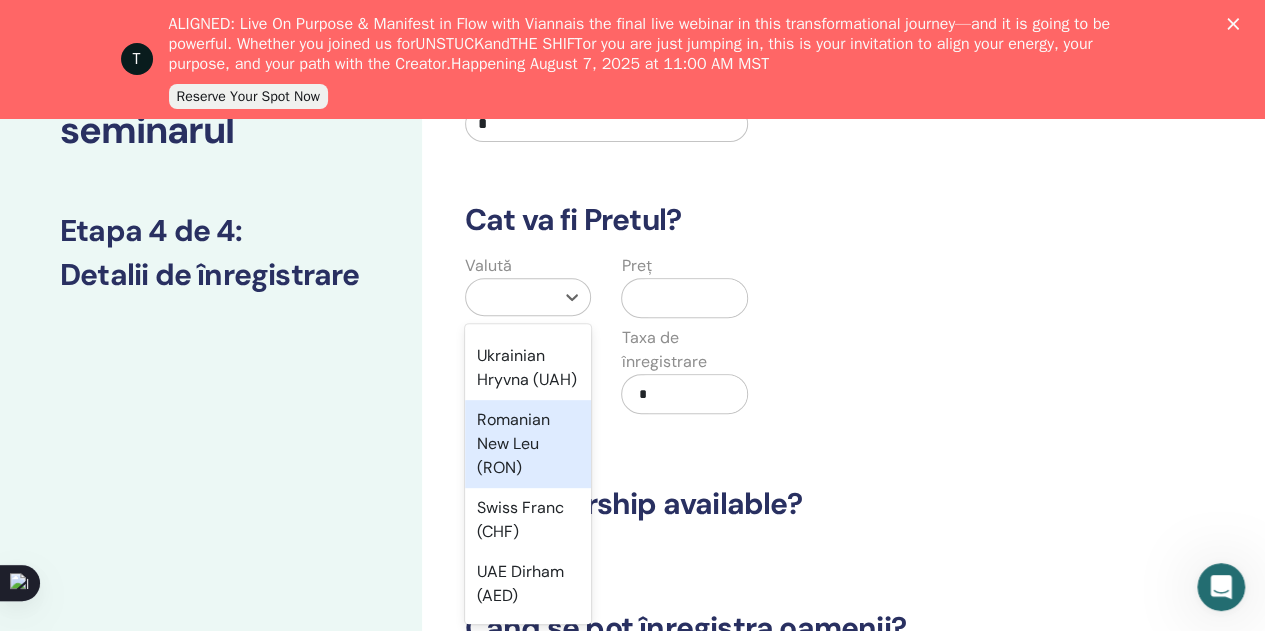 click on "Romanian New Leu (RON)" at bounding box center [528, 444] 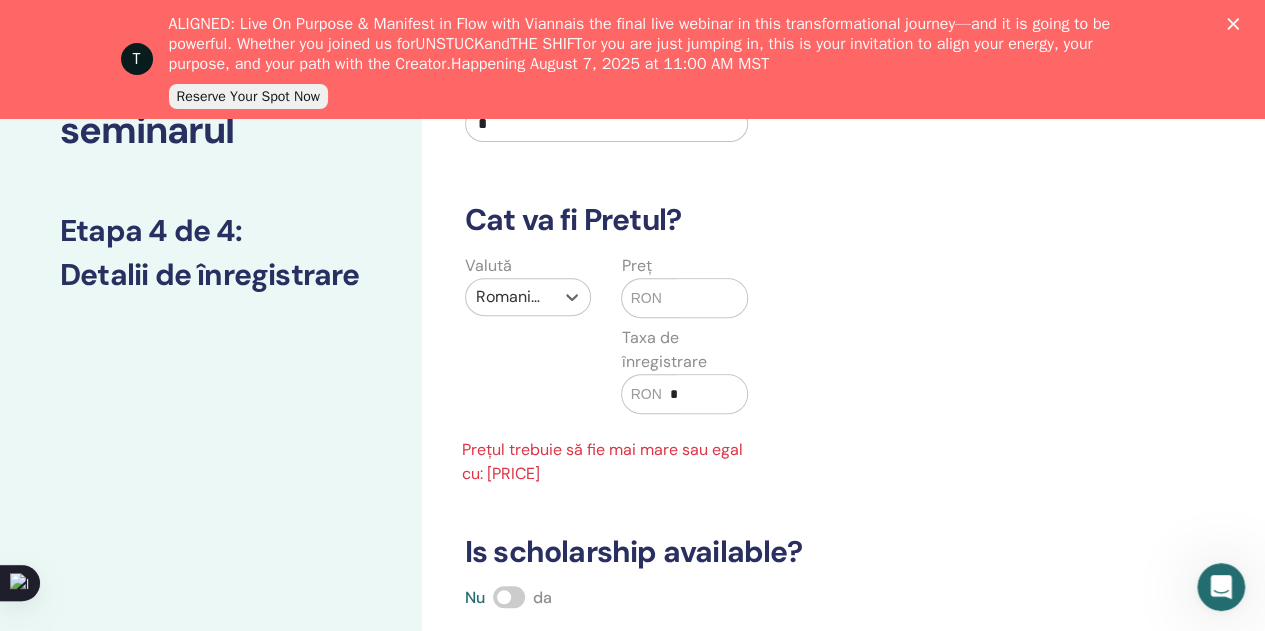 click at bounding box center [705, 298] 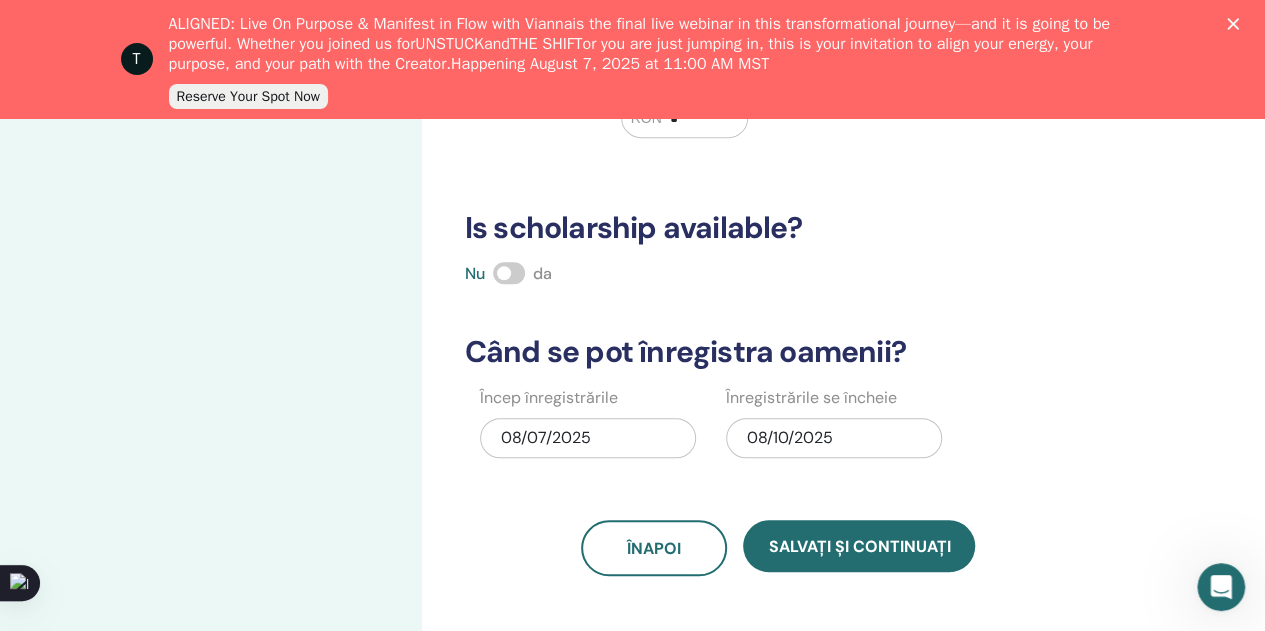 scroll, scrollTop: 500, scrollLeft: 0, axis: vertical 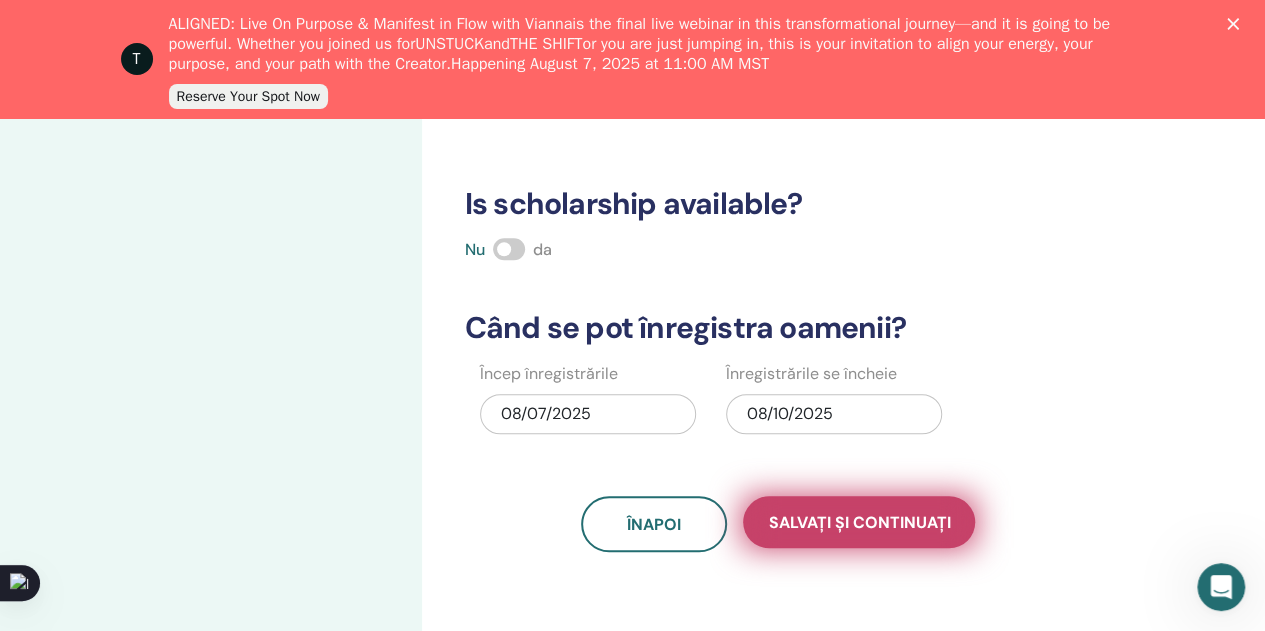type on "****" 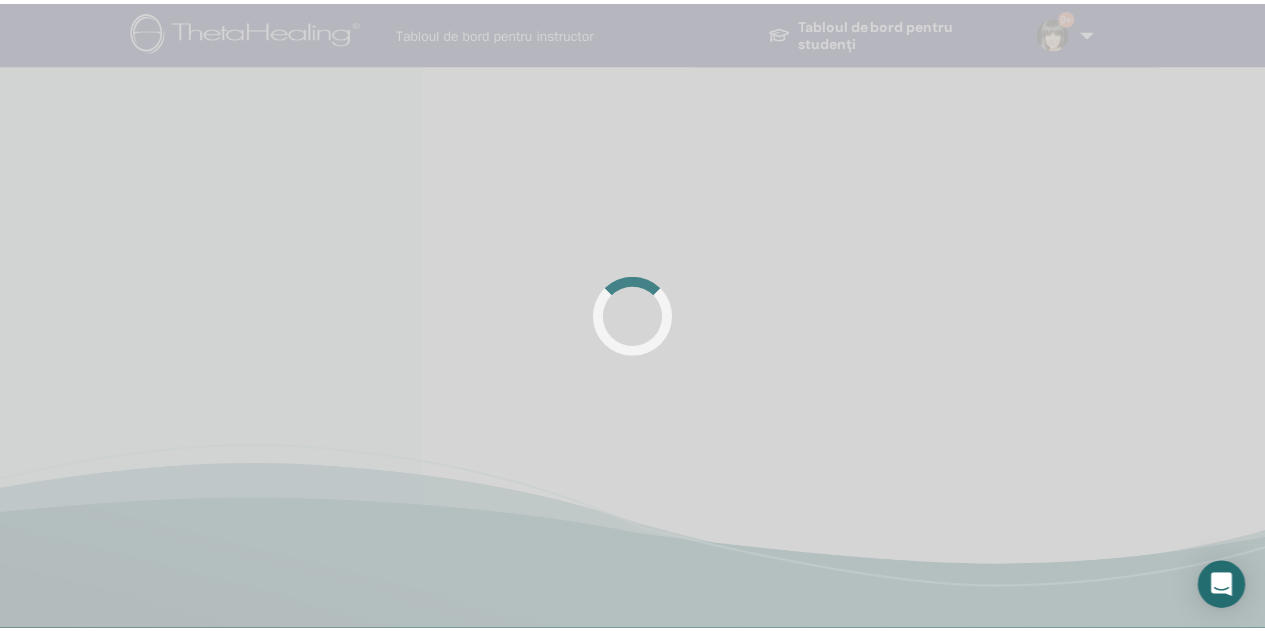 scroll, scrollTop: 0, scrollLeft: 0, axis: both 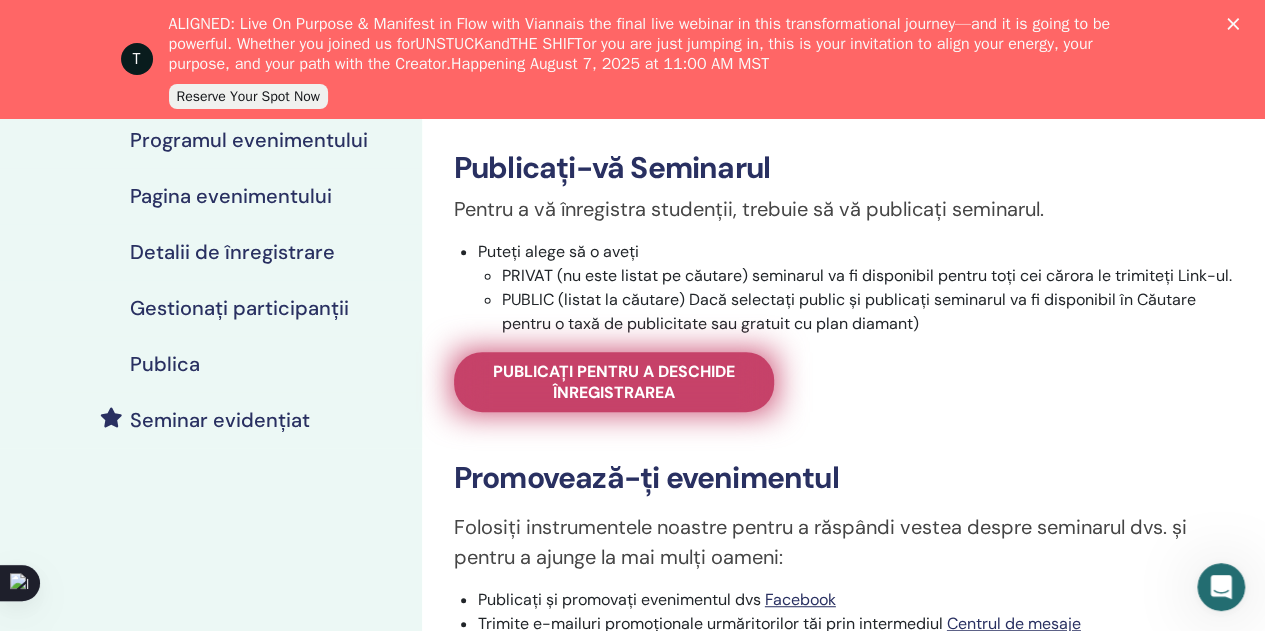 click on "Publicați pentru a deschide înregistrarea" at bounding box center [614, 382] 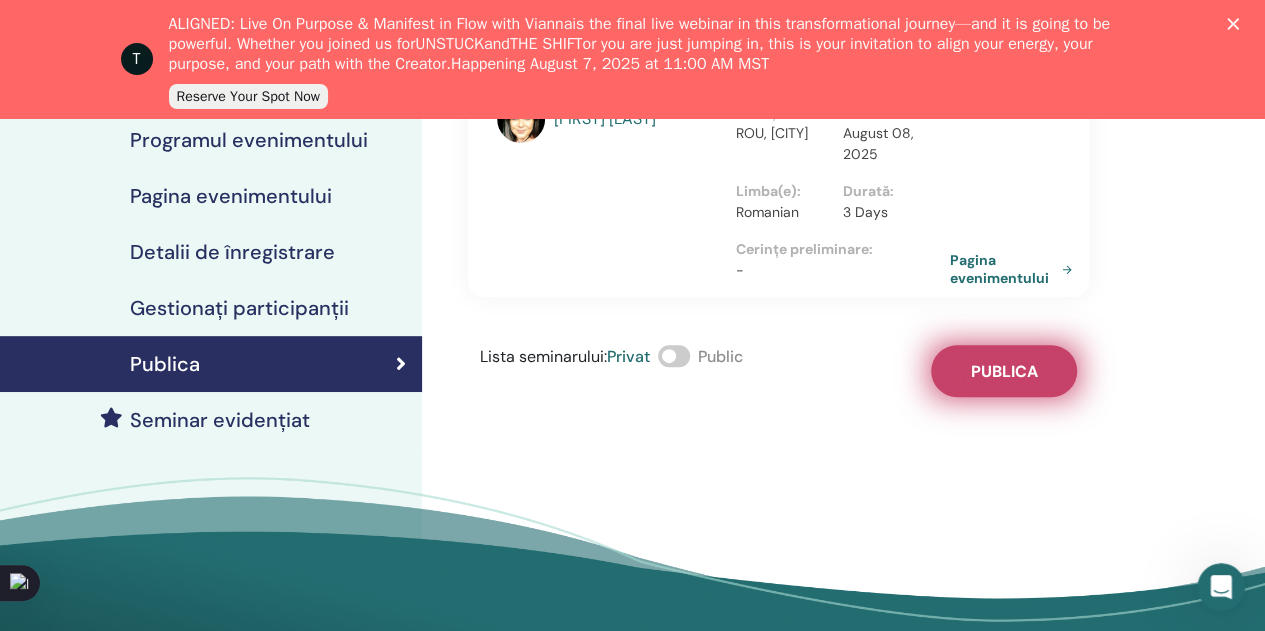click on "Publica" at bounding box center [1003, 371] 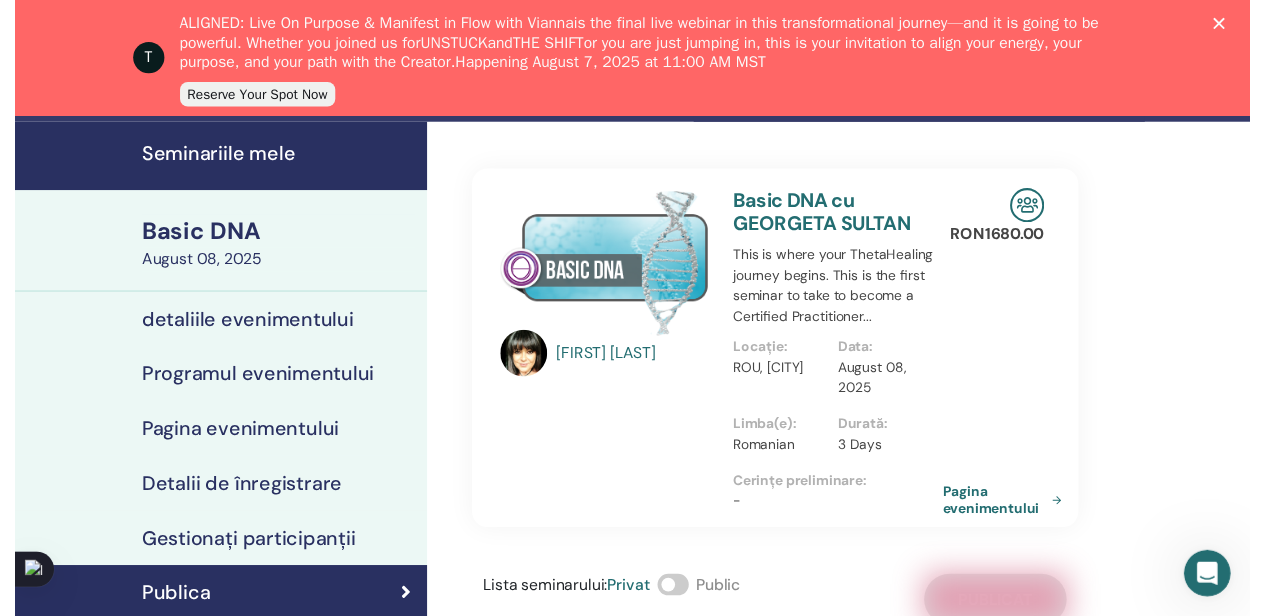 scroll, scrollTop: 100, scrollLeft: 0, axis: vertical 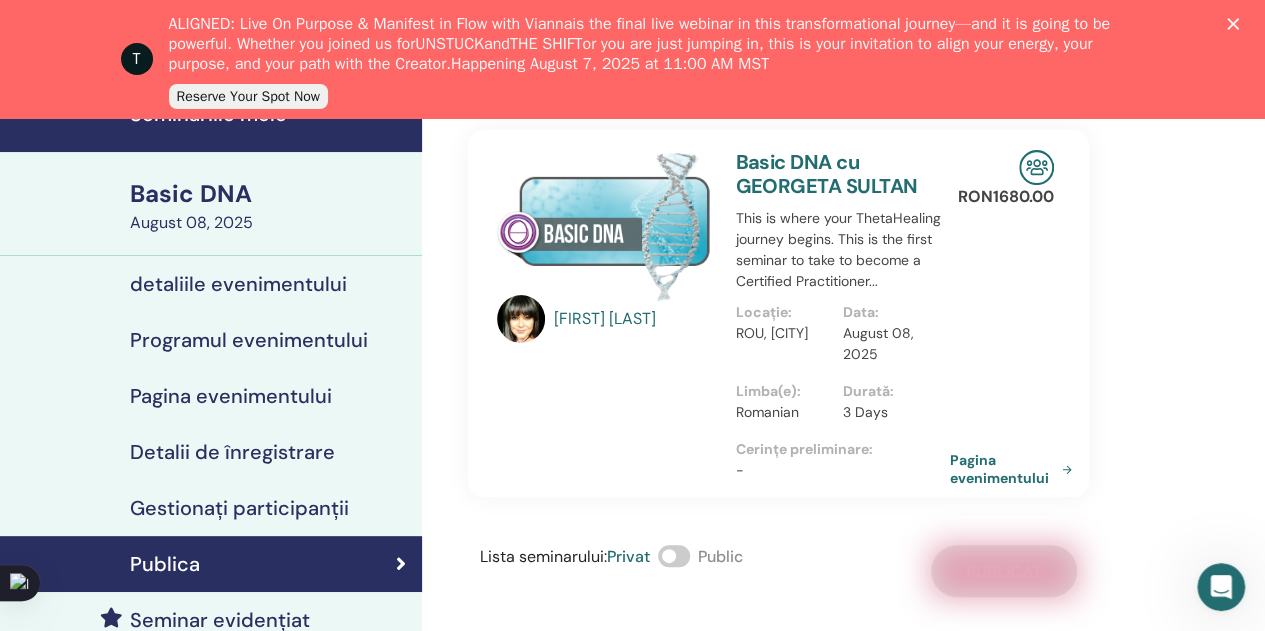 click on "detaliile evenimentului" at bounding box center [238, 284] 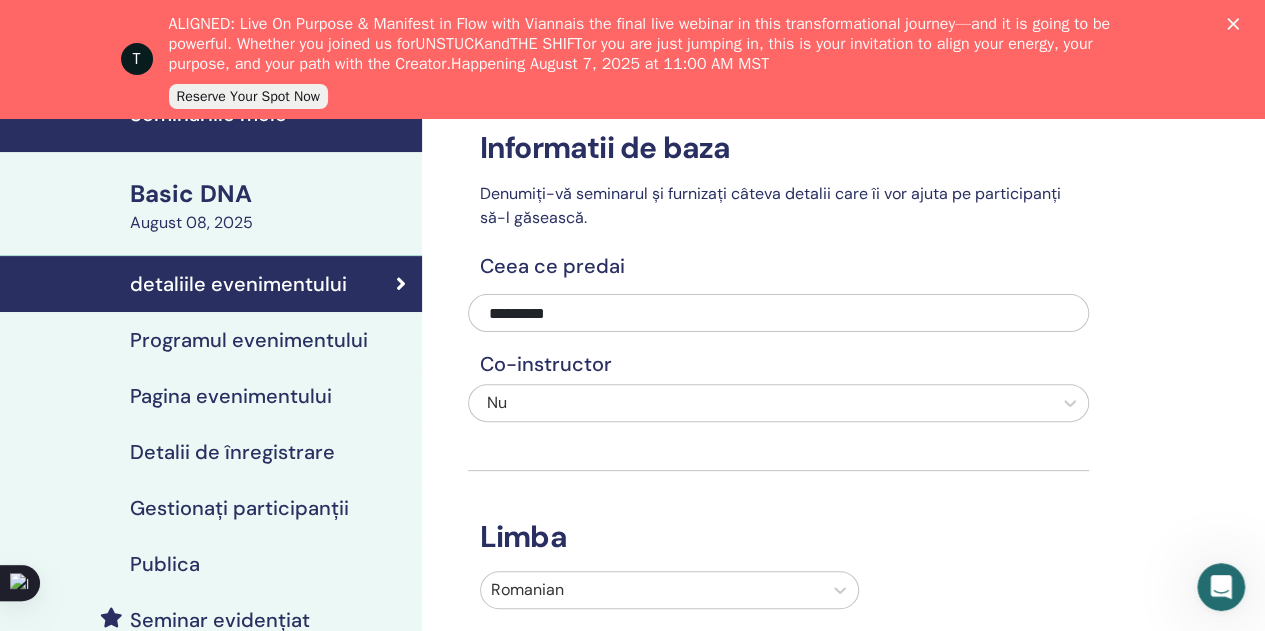 click on "Programul evenimentului" at bounding box center (249, 340) 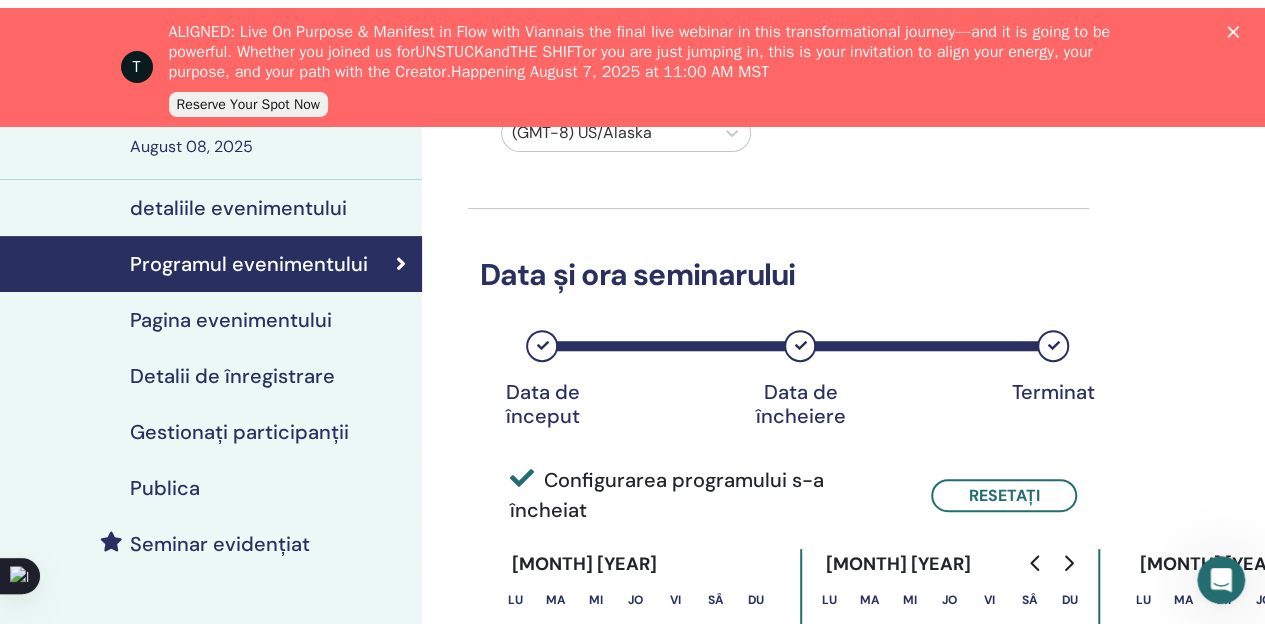 scroll, scrollTop: 300, scrollLeft: 0, axis: vertical 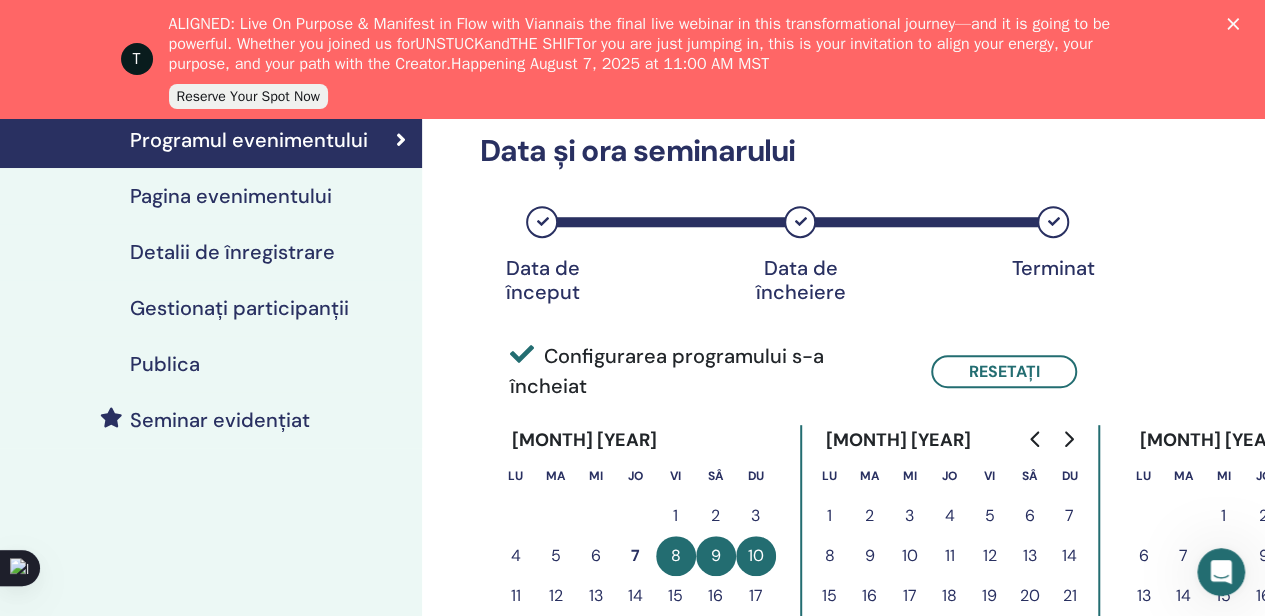 click on "Detalii de înregistrare" at bounding box center [232, 252] 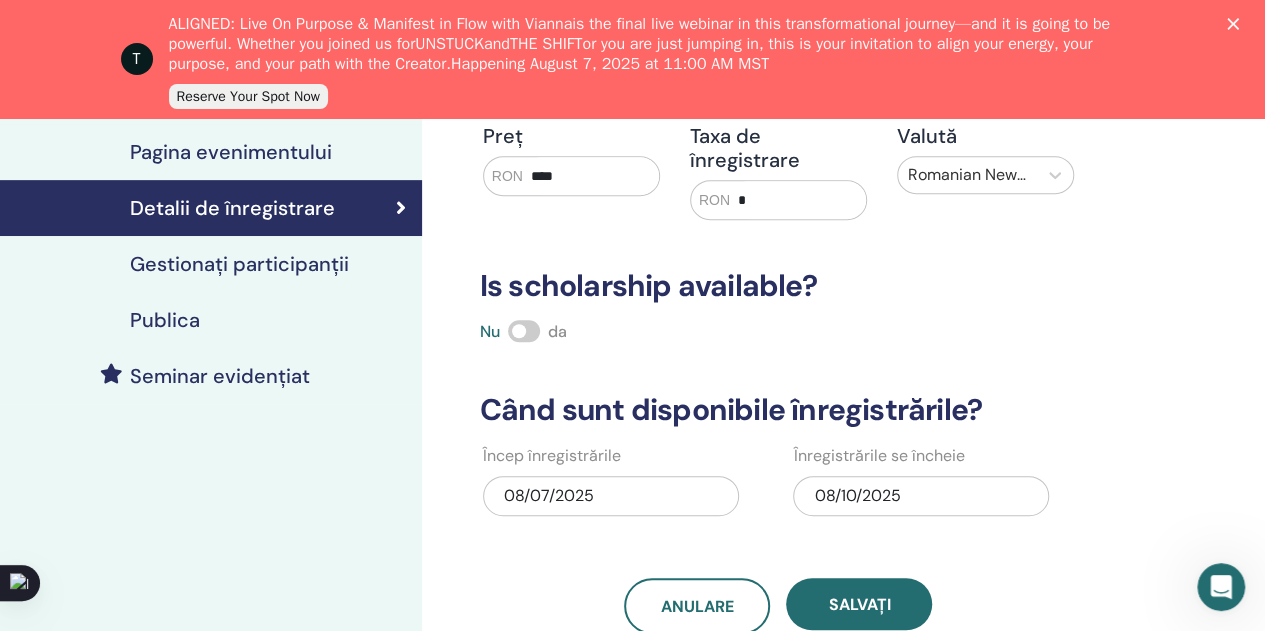 scroll, scrollTop: 300, scrollLeft: 0, axis: vertical 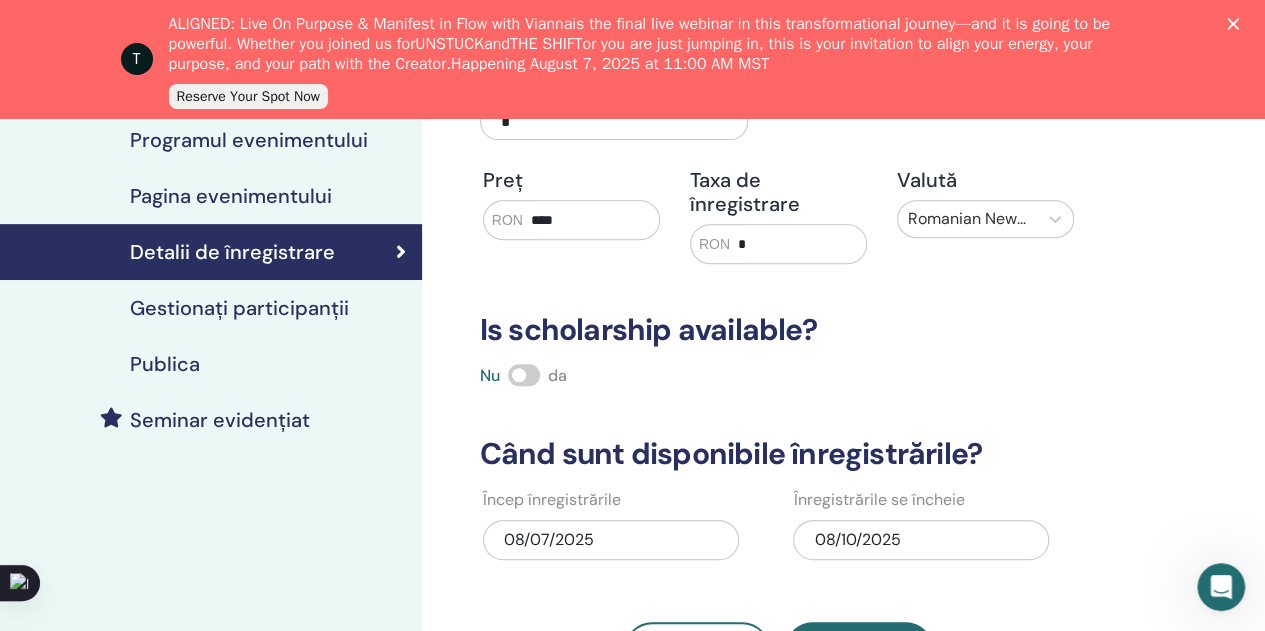 click on "Gestionați participanții" at bounding box center (239, 308) 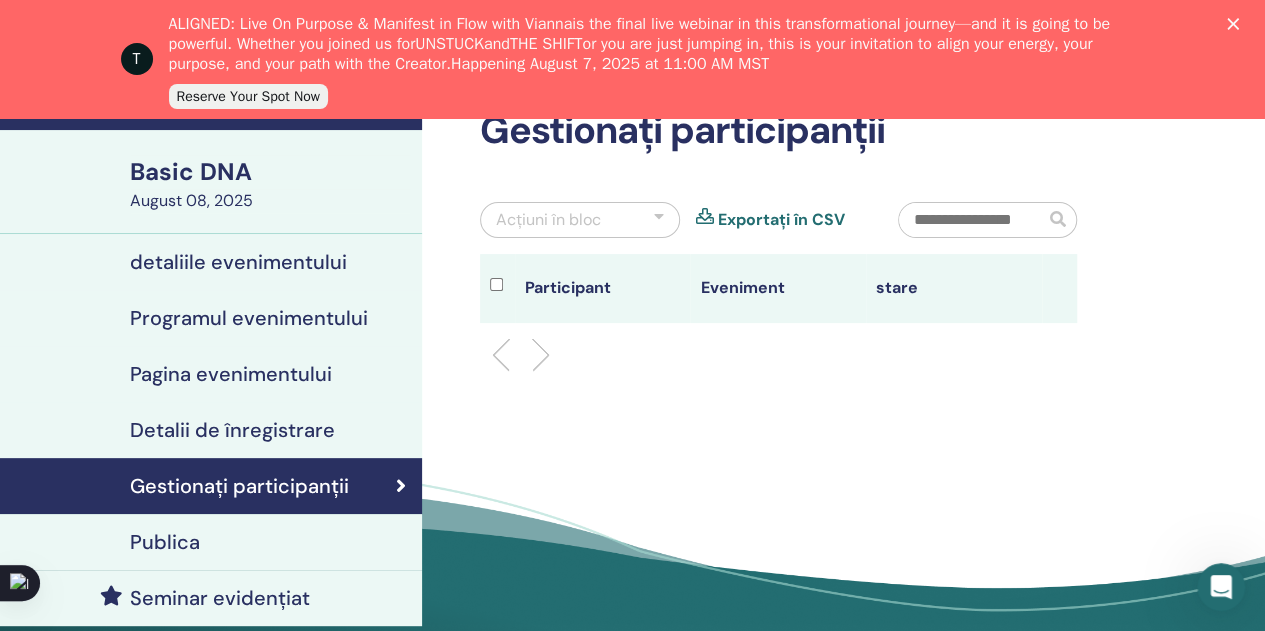 scroll, scrollTop: 0, scrollLeft: 0, axis: both 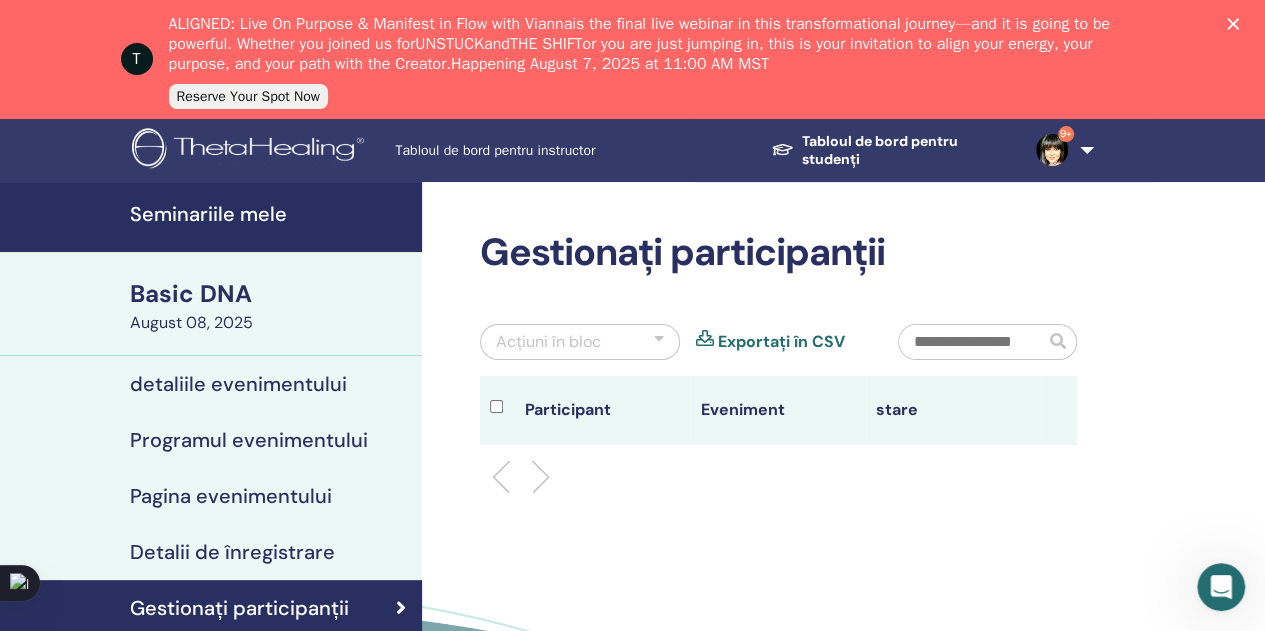 click on "detaliile evenimentului" at bounding box center (238, 384) 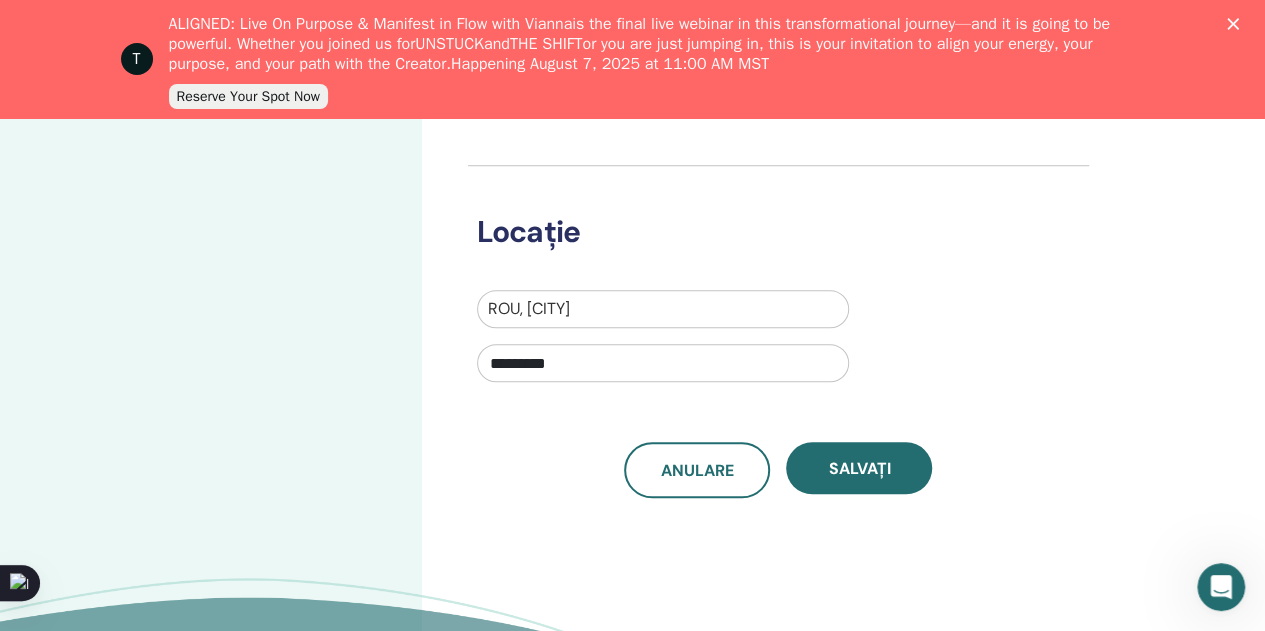scroll, scrollTop: 800, scrollLeft: 0, axis: vertical 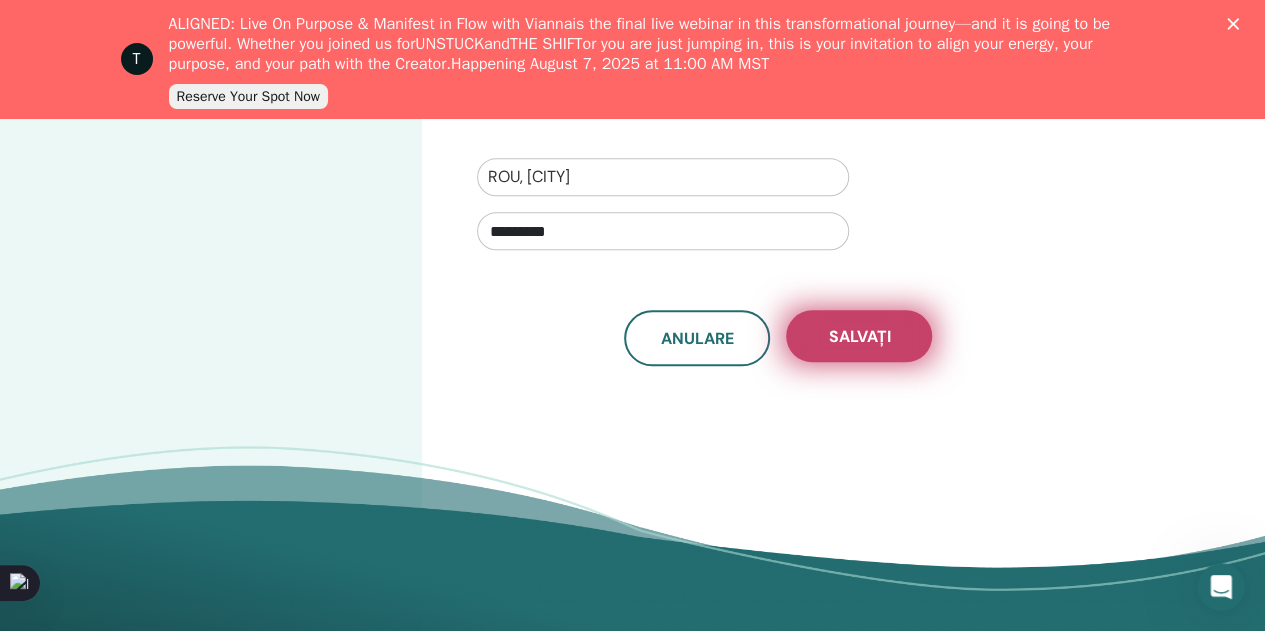 click on "Salvați" at bounding box center [859, 336] 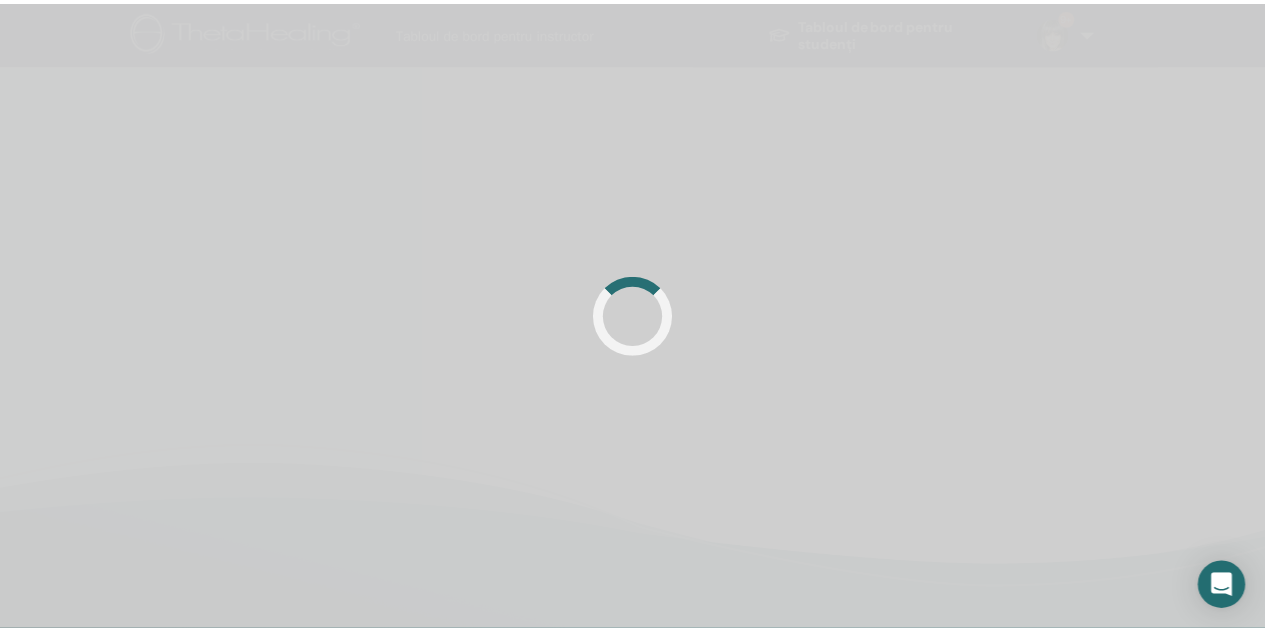 scroll, scrollTop: 476, scrollLeft: 0, axis: vertical 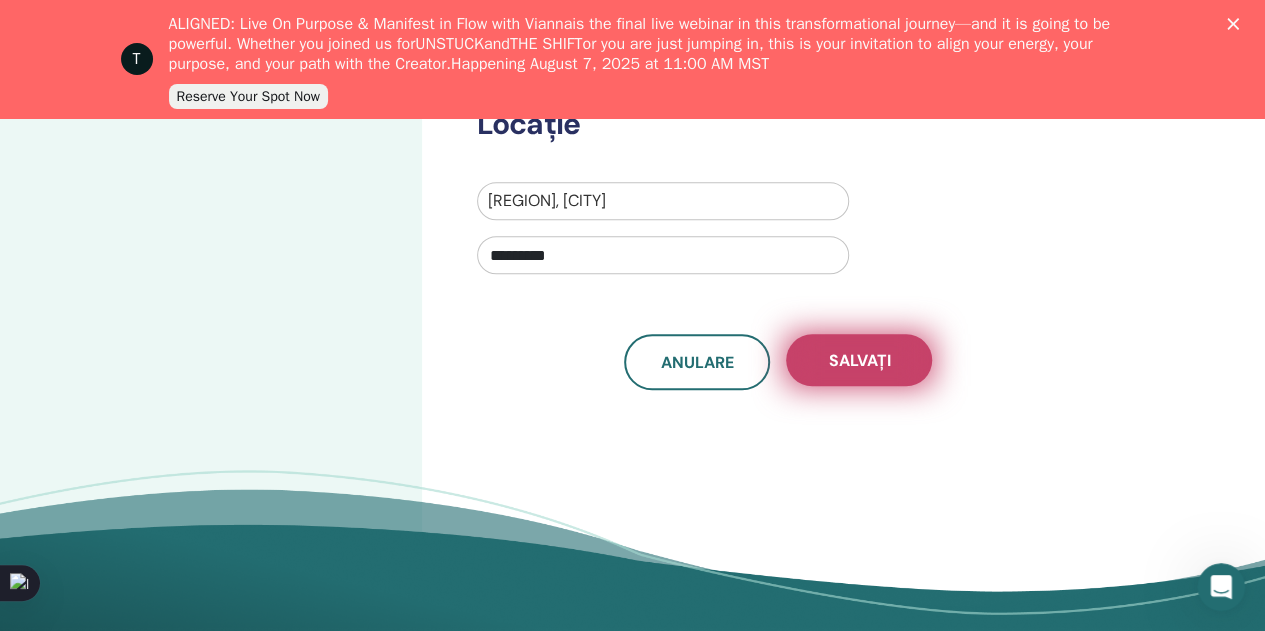 click on "Salvați" at bounding box center [859, 360] 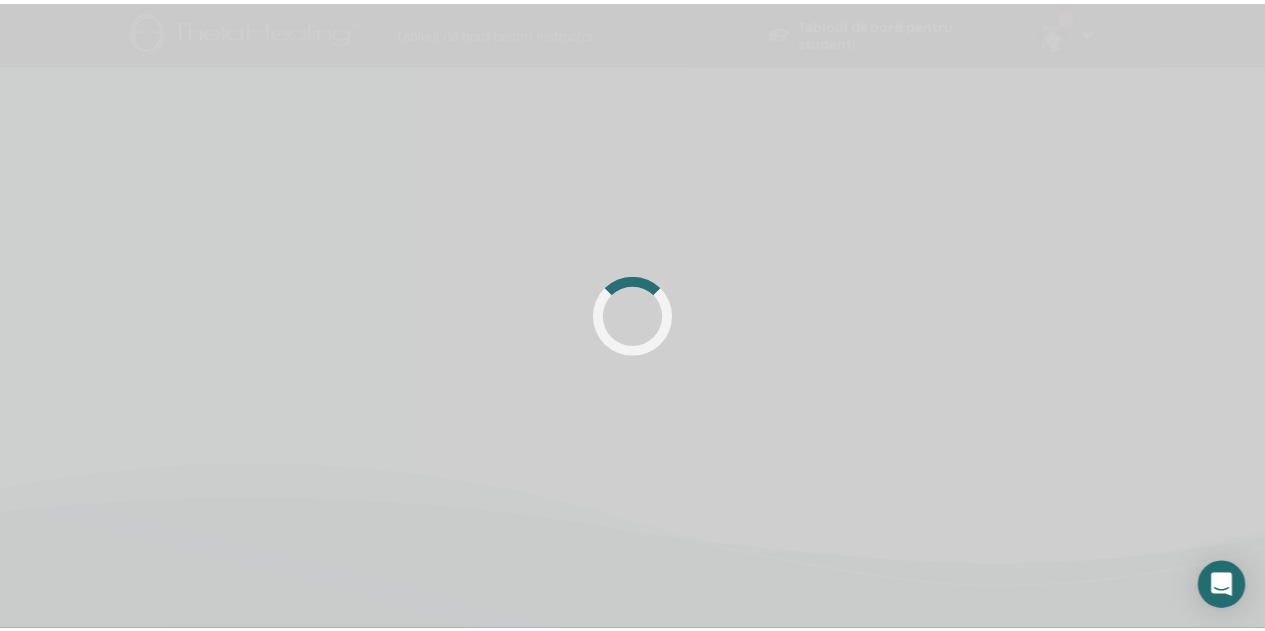 scroll, scrollTop: 0, scrollLeft: 0, axis: both 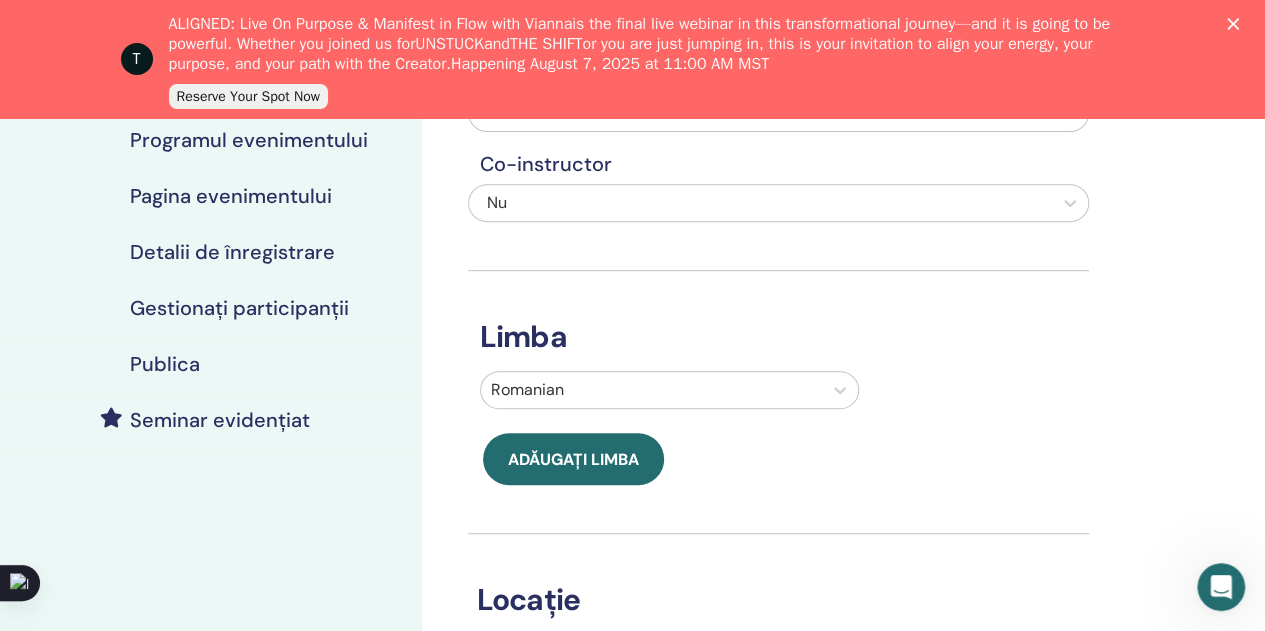 click on "Detalii de înregistrare" at bounding box center [232, 252] 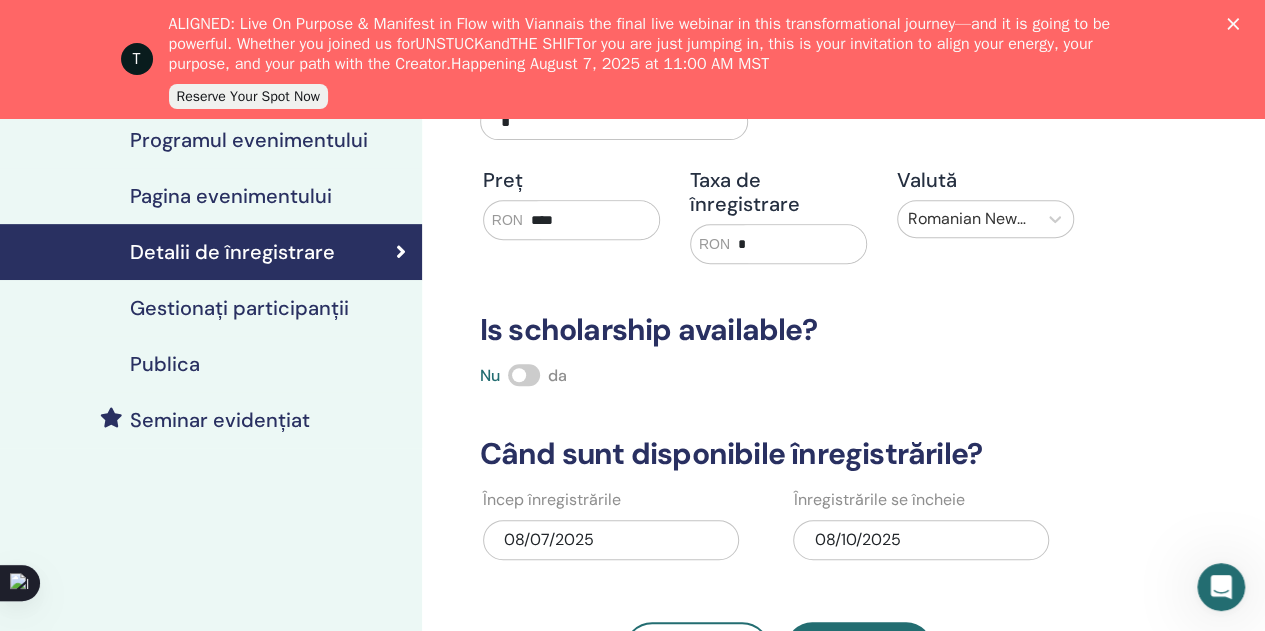 scroll, scrollTop: 400, scrollLeft: 0, axis: vertical 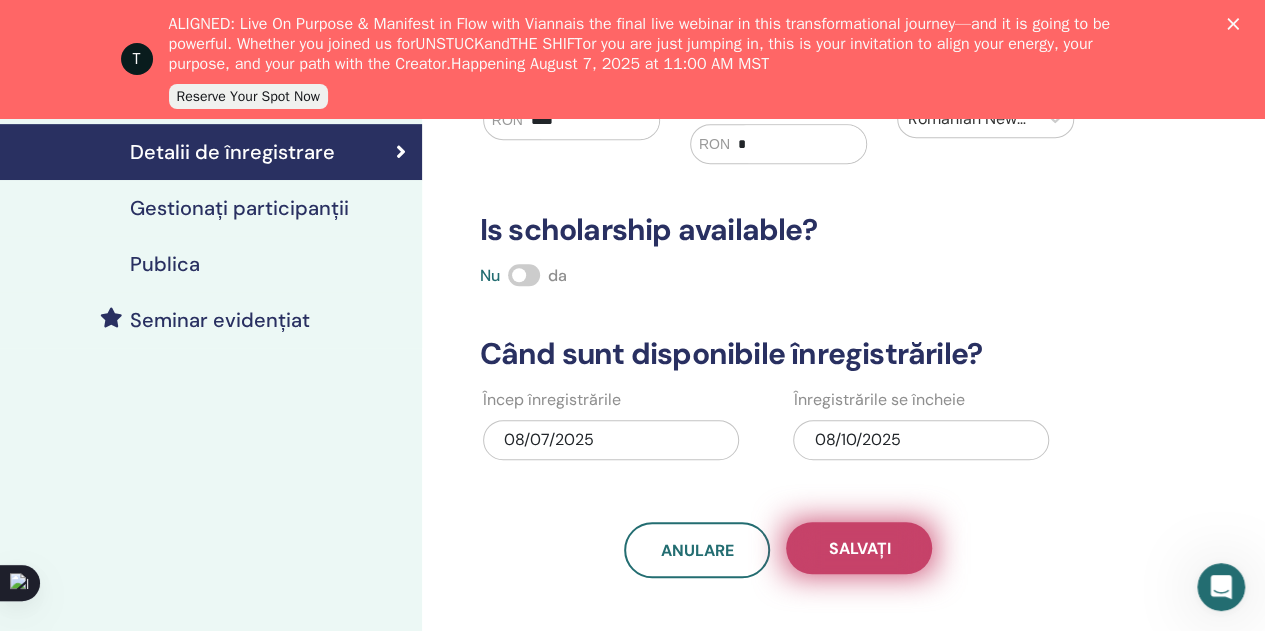 click on "Salvați" at bounding box center (859, 548) 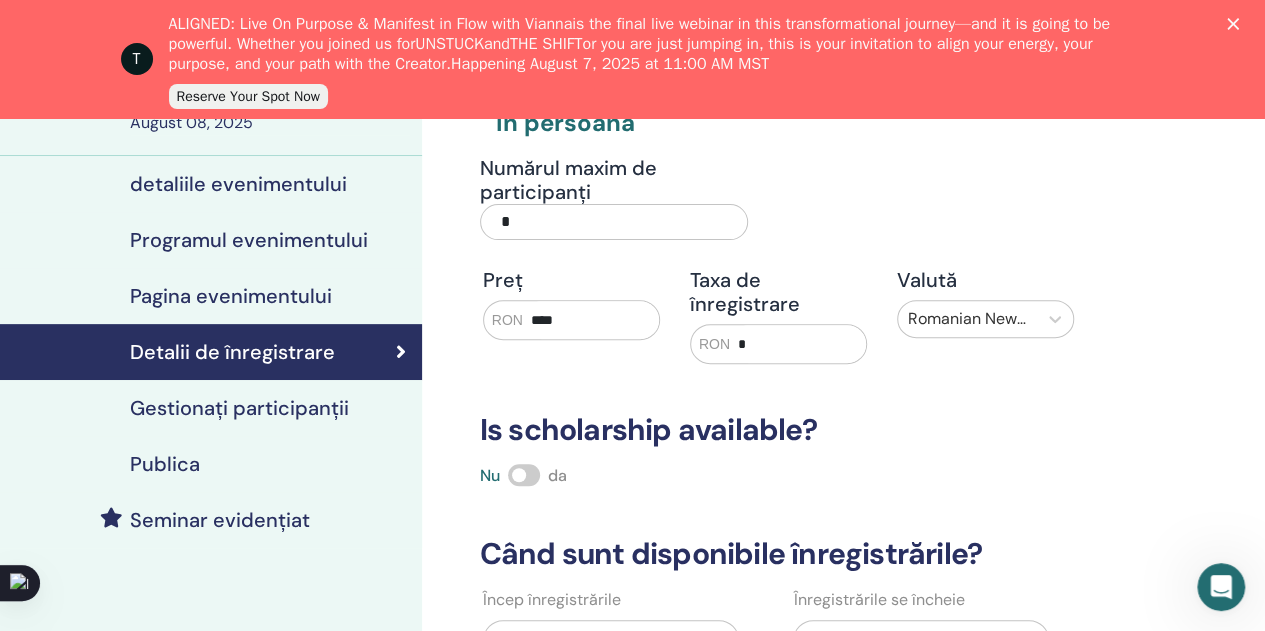 scroll, scrollTop: 200, scrollLeft: 0, axis: vertical 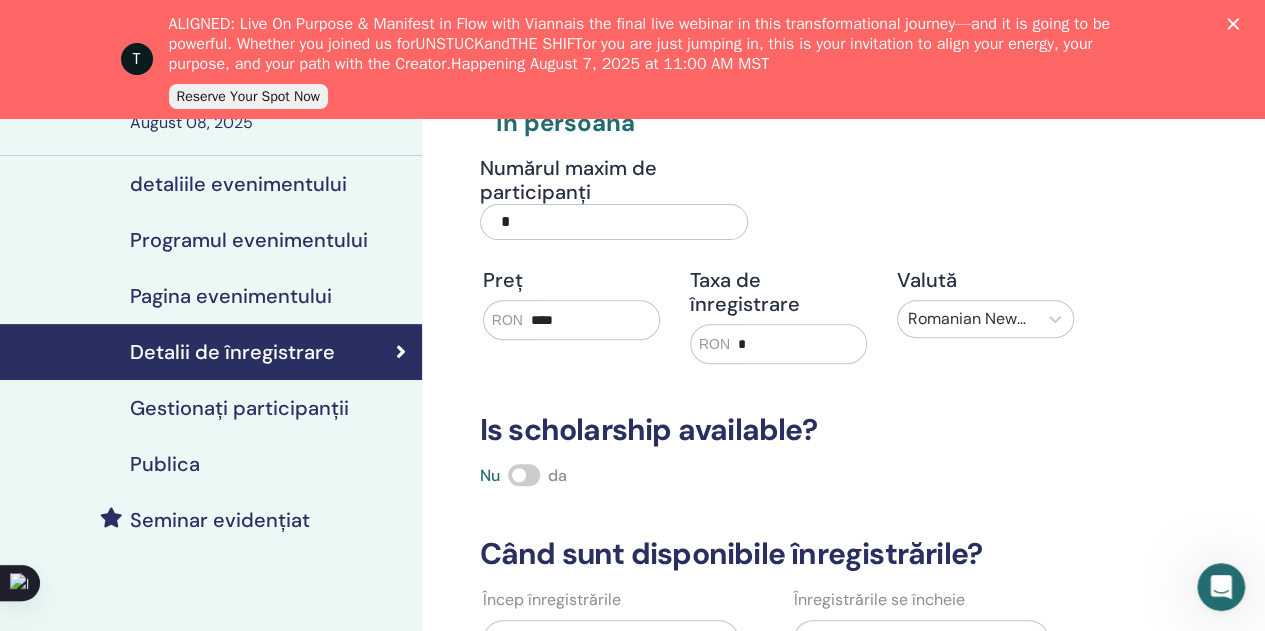 click on "Gestionați participanții" at bounding box center [239, 408] 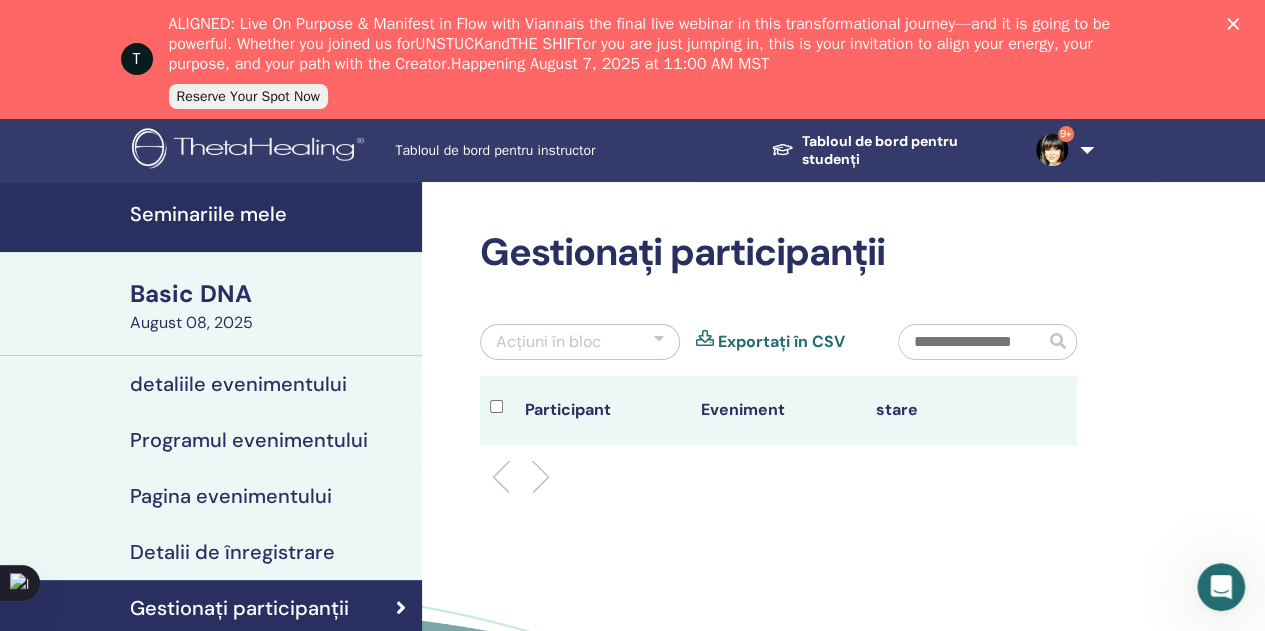 scroll, scrollTop: 100, scrollLeft: 0, axis: vertical 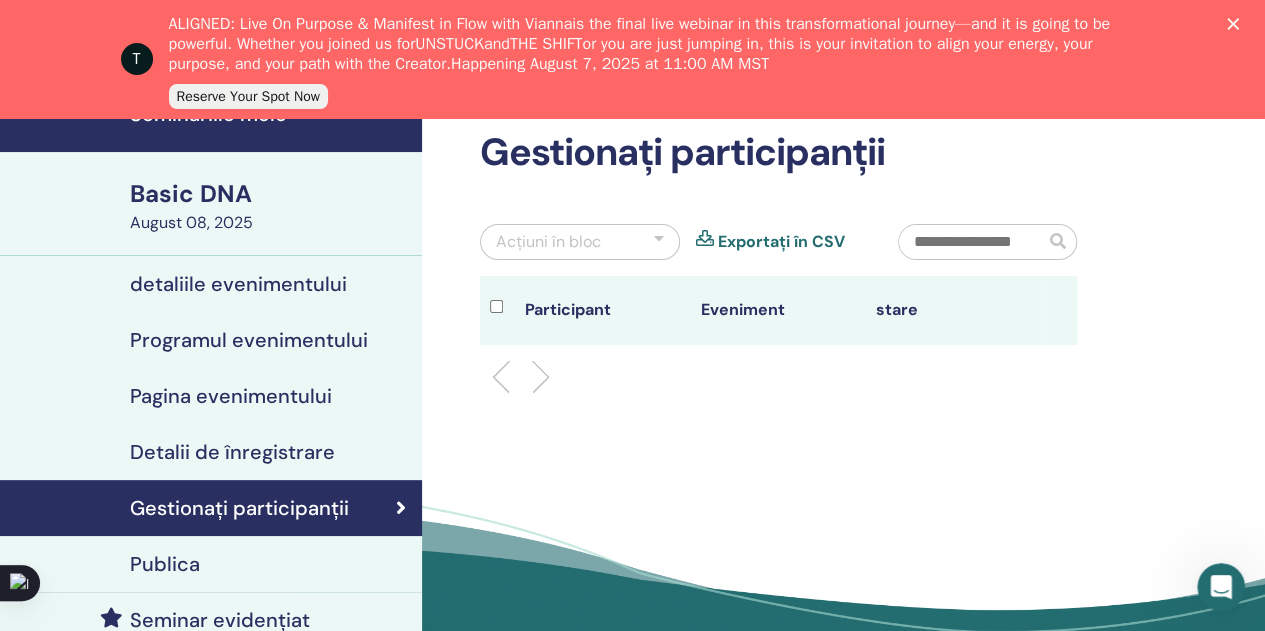 click on "Publica" at bounding box center [165, 564] 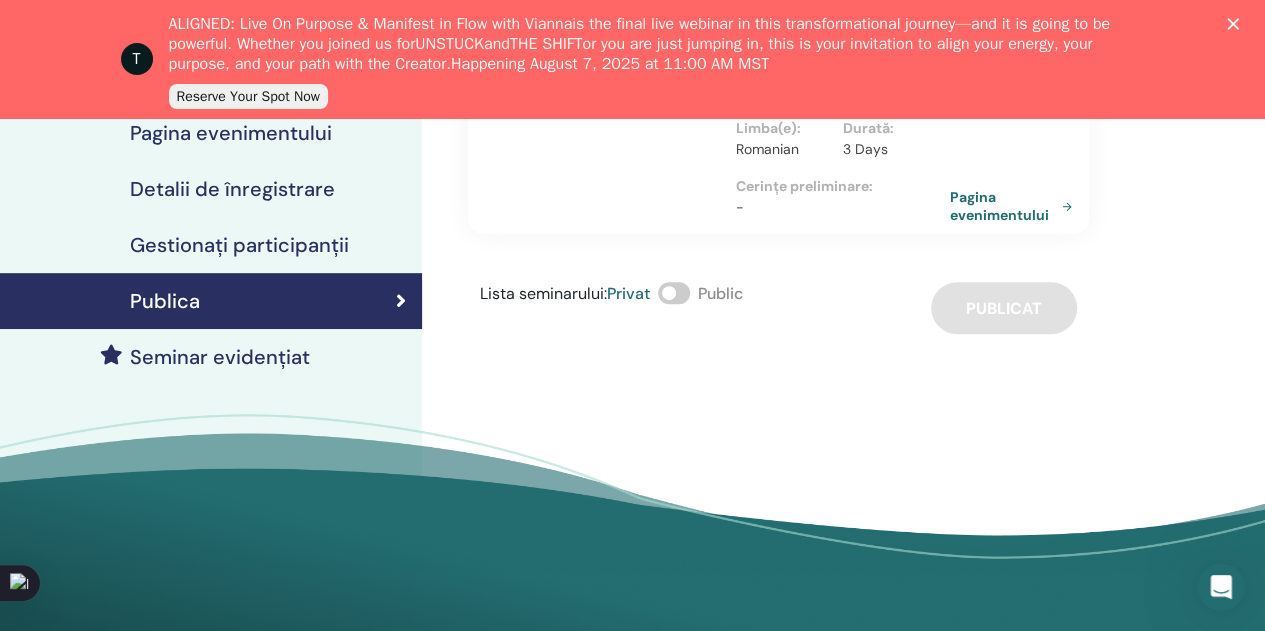scroll, scrollTop: 200, scrollLeft: 0, axis: vertical 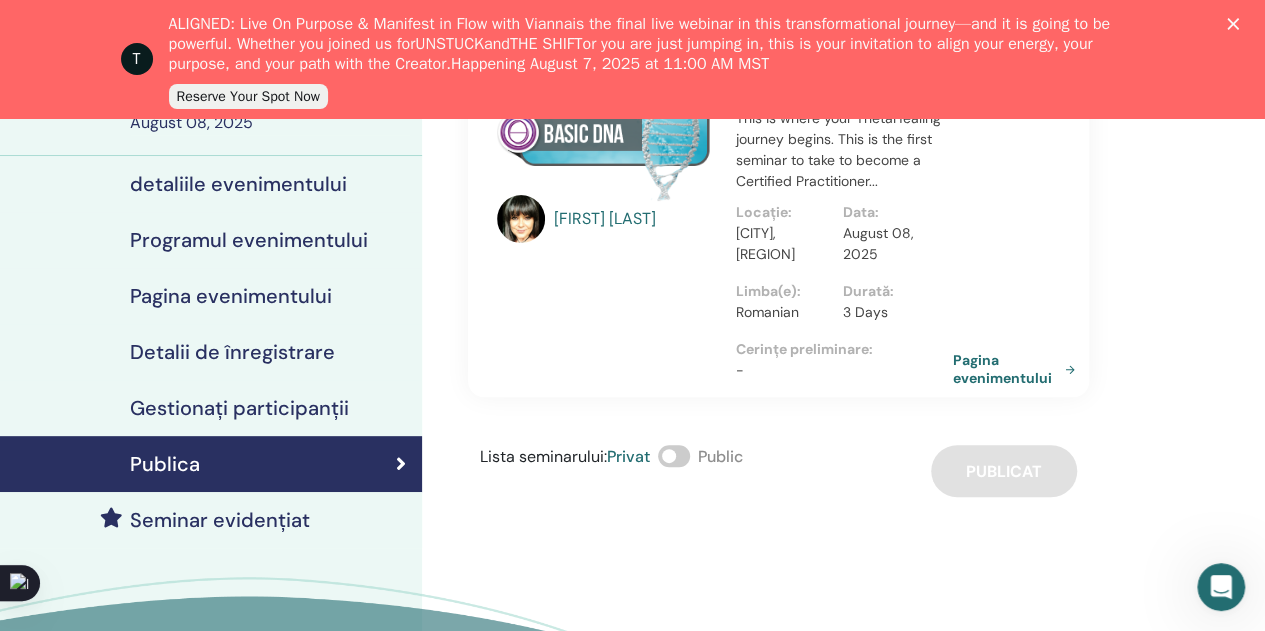 click on "Pagina evenimentului" at bounding box center [1018, 369] 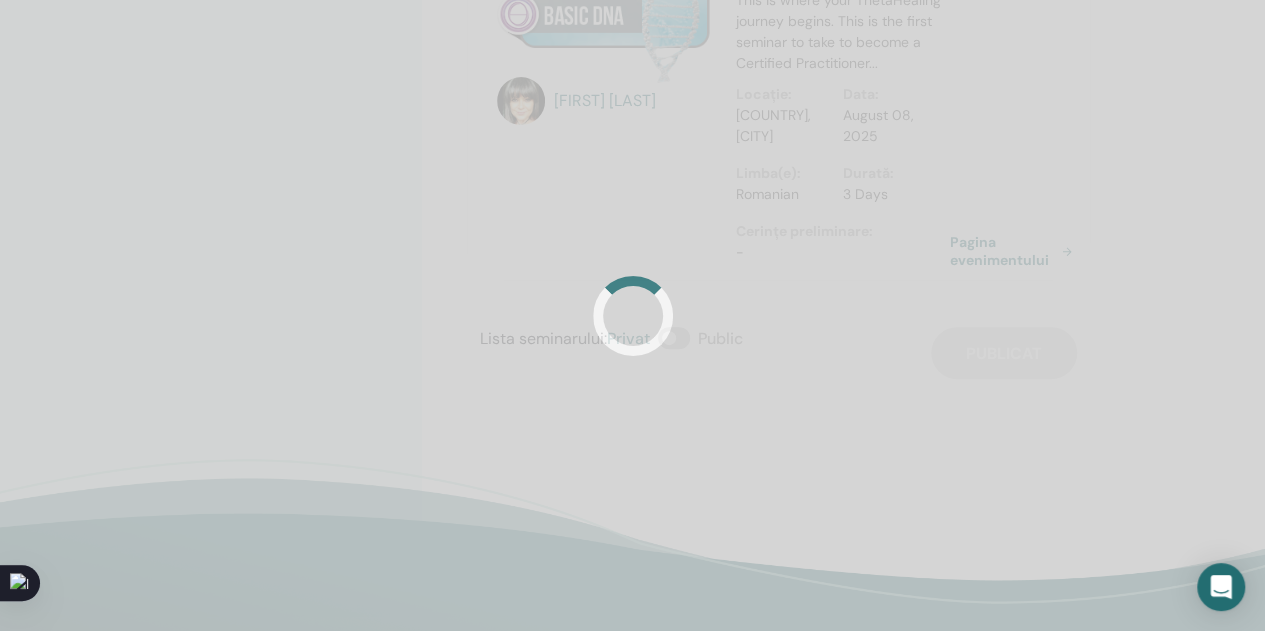 scroll, scrollTop: 0, scrollLeft: 0, axis: both 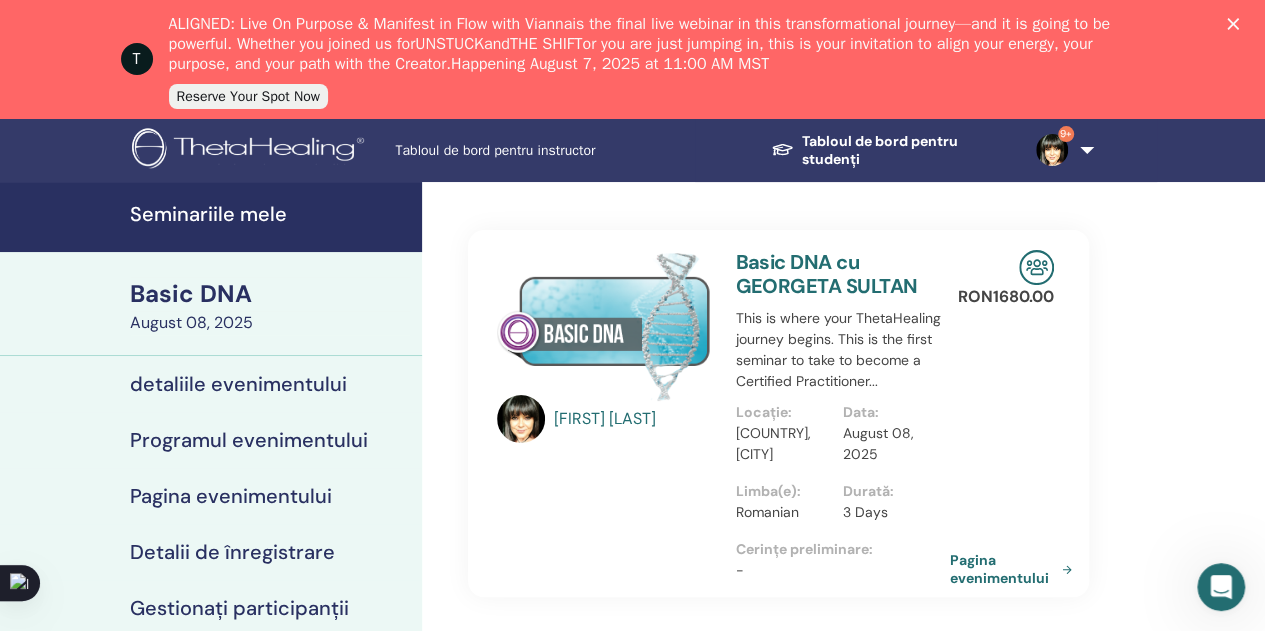 click on "August 08, 2025" at bounding box center [270, 323] 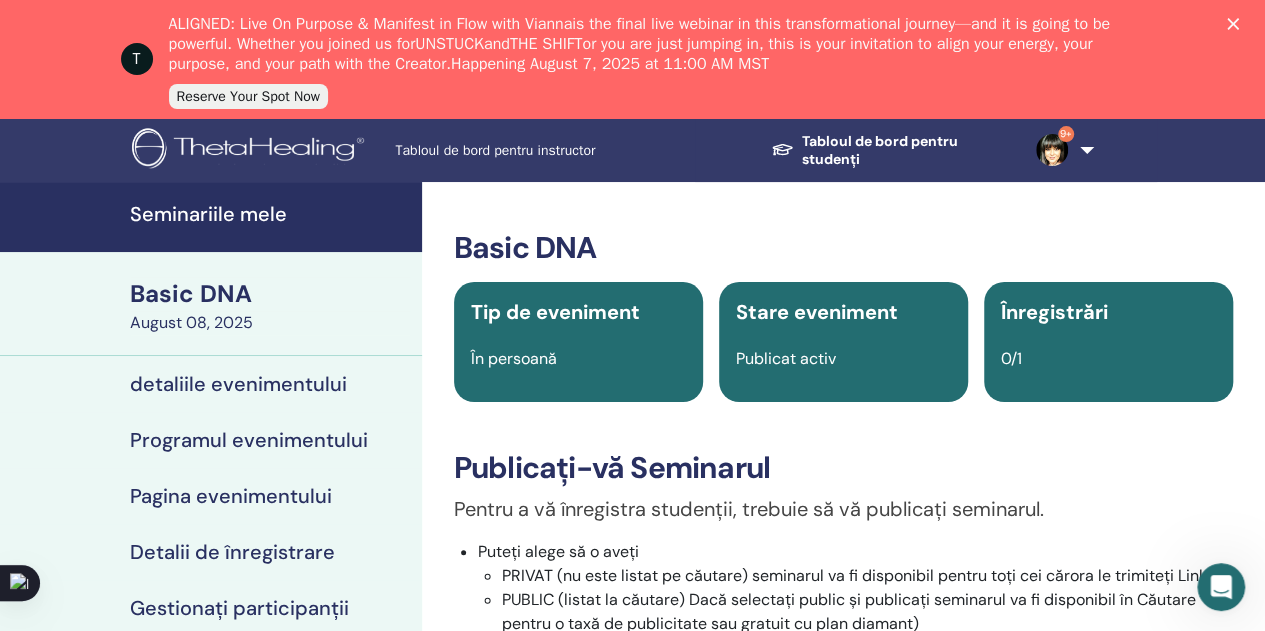 click on "Înregistrări" at bounding box center (1054, 312) 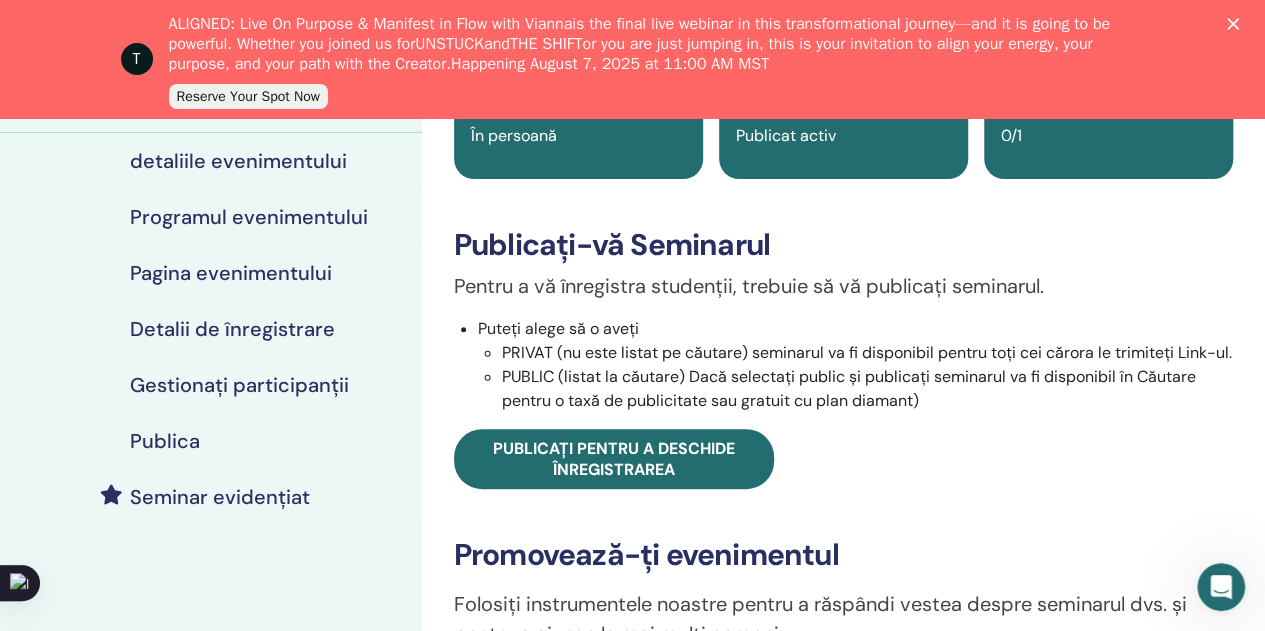 scroll, scrollTop: 100, scrollLeft: 0, axis: vertical 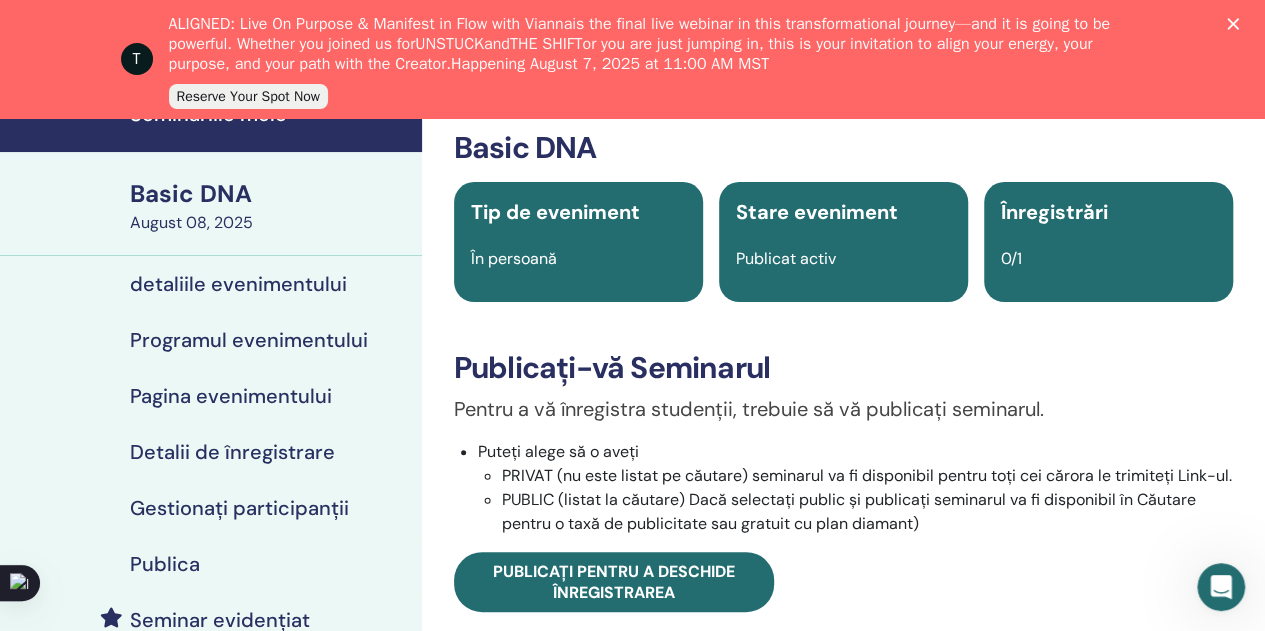 click on "Publicat activ" at bounding box center (786, 258) 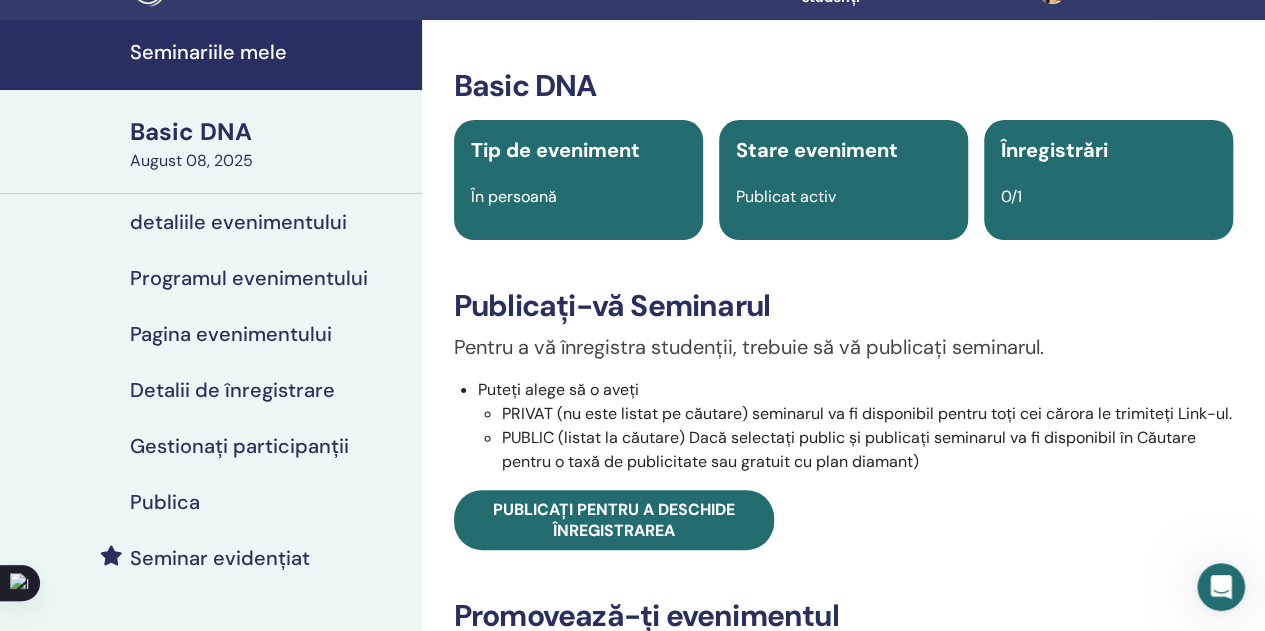 scroll, scrollTop: 0, scrollLeft: 0, axis: both 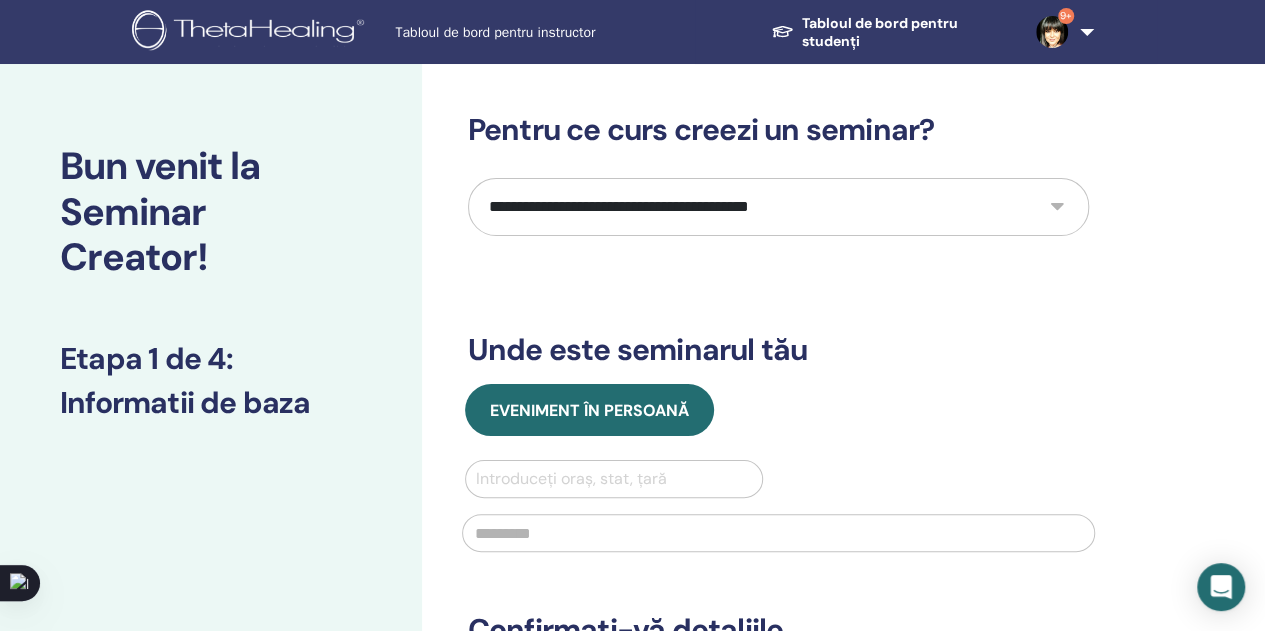 click on "**********" at bounding box center (778, 207) 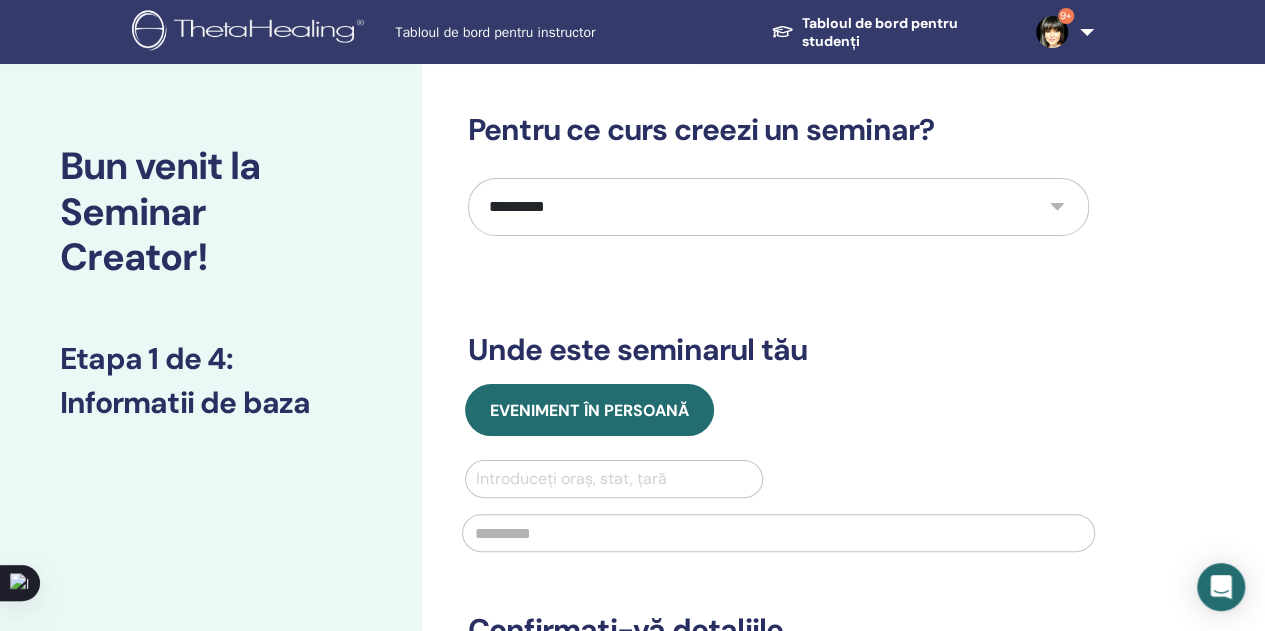 click on "**********" at bounding box center (778, 207) 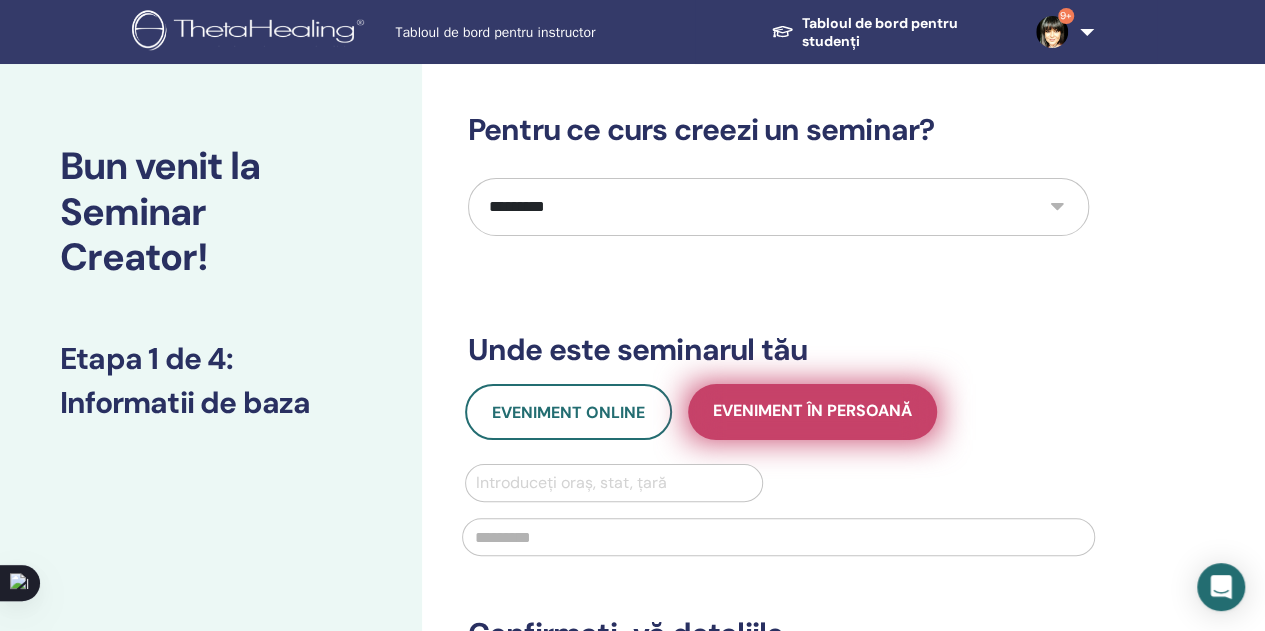 scroll, scrollTop: 100, scrollLeft: 0, axis: vertical 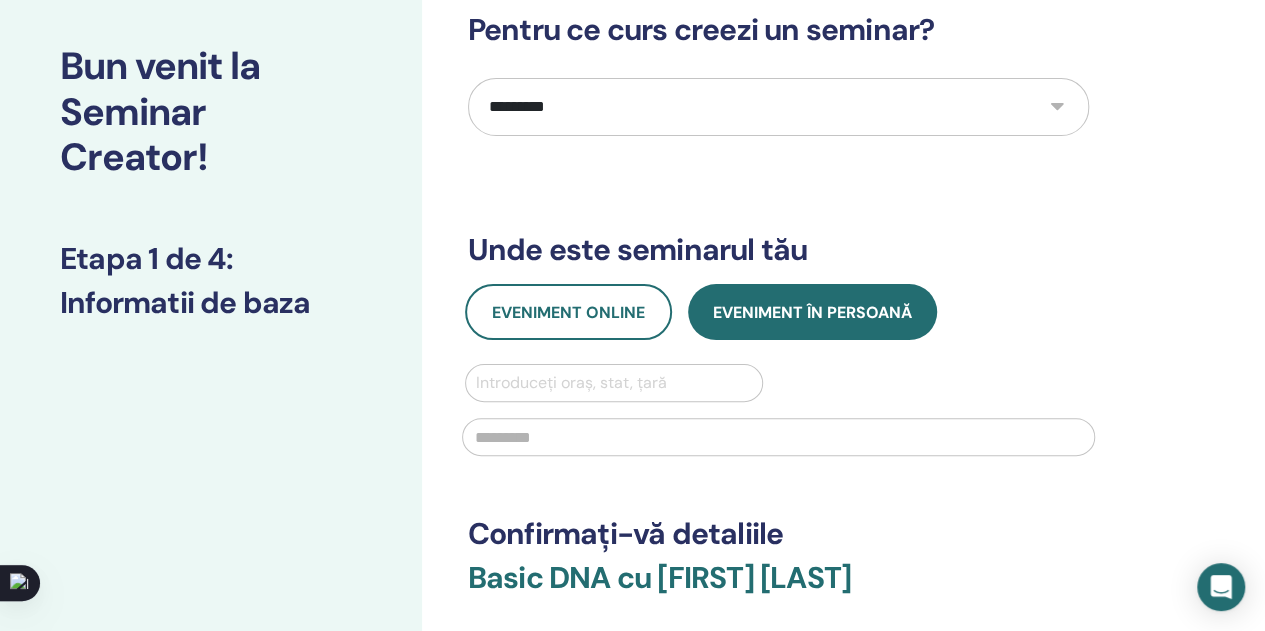 click at bounding box center [614, 383] 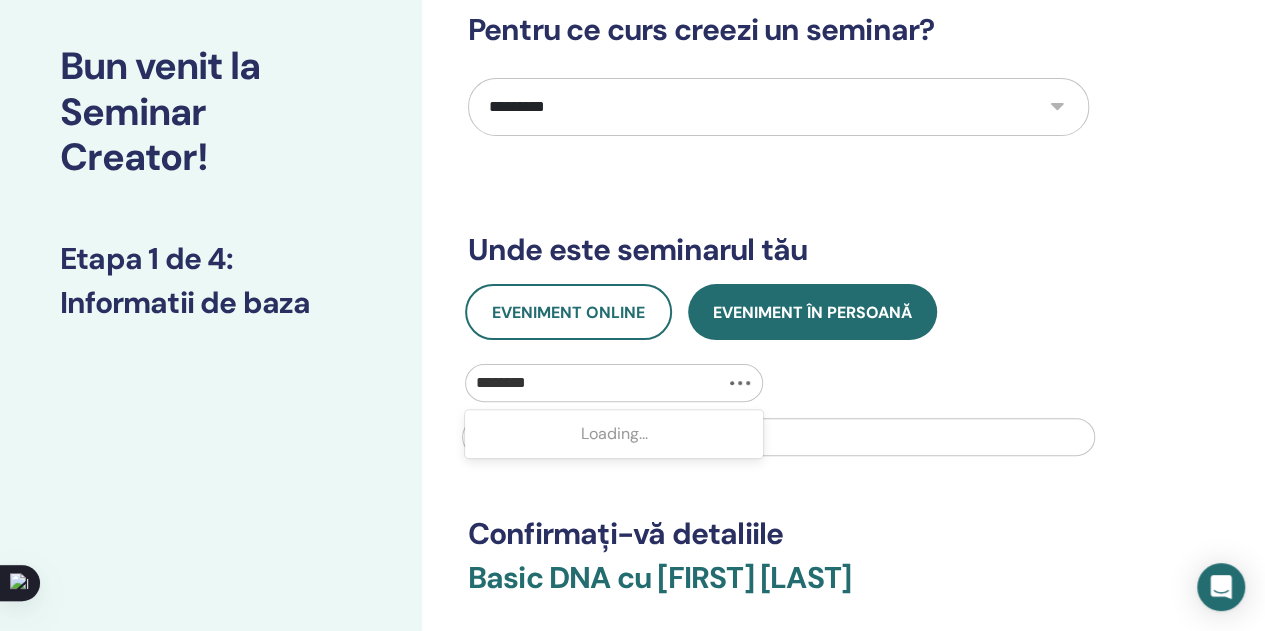type on "*********" 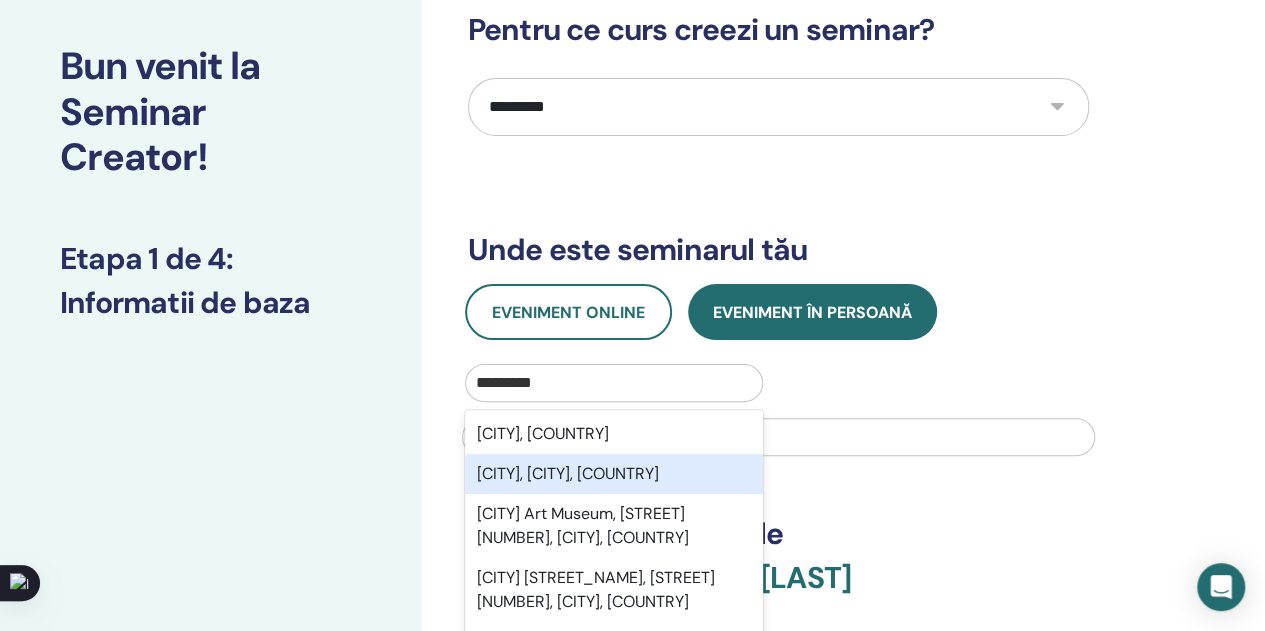 click on "[CITY], [CITY], [COUNTRY]" at bounding box center [614, 474] 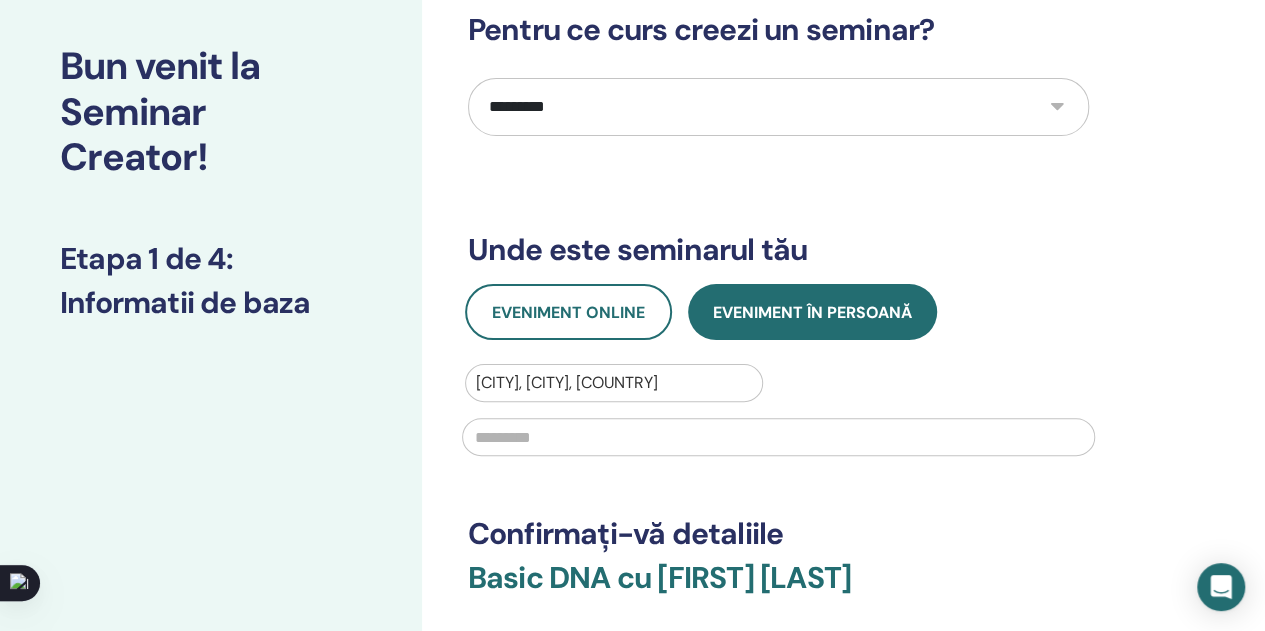 click at bounding box center [778, 437] 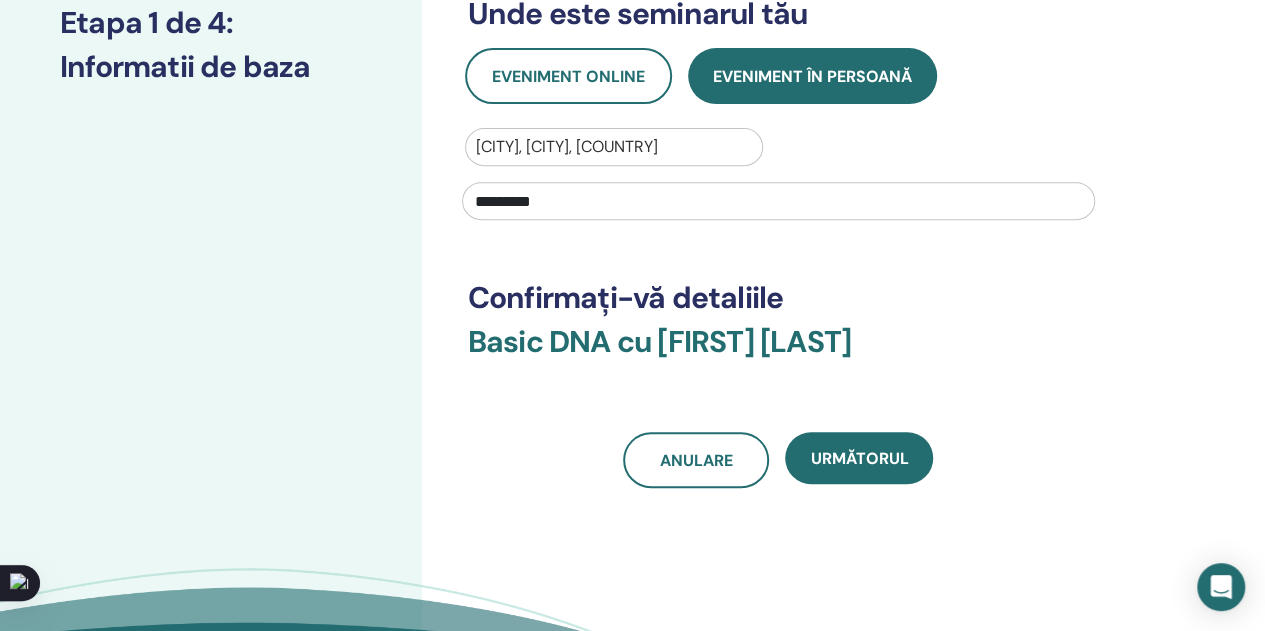scroll, scrollTop: 400, scrollLeft: 0, axis: vertical 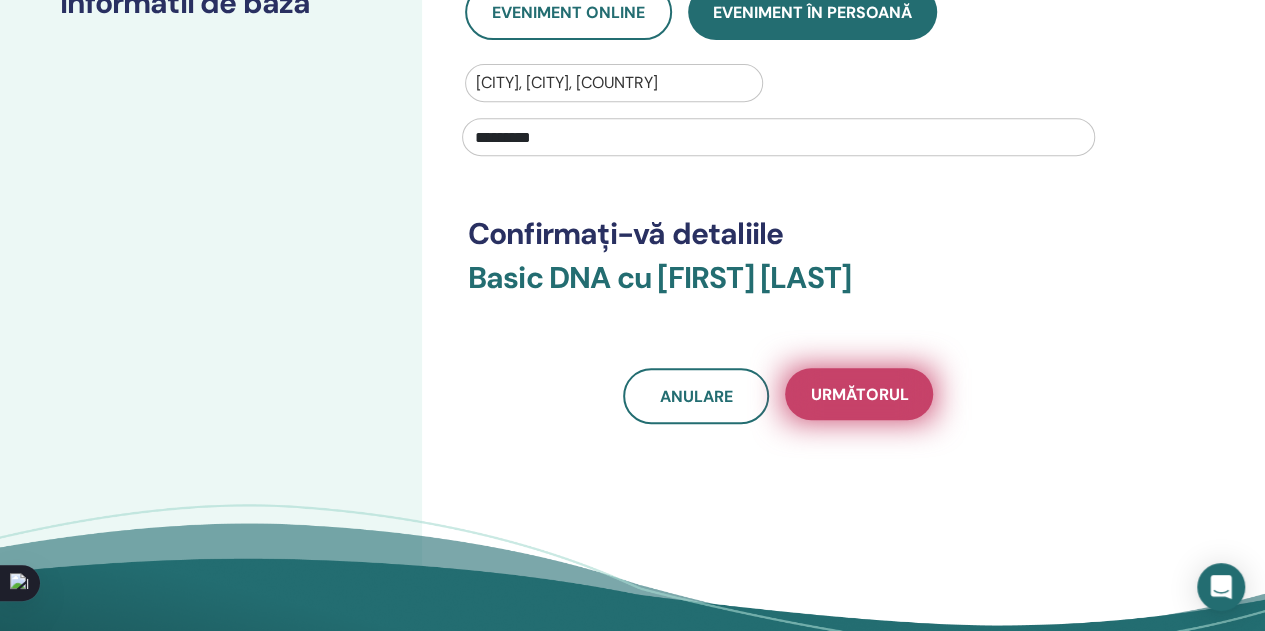 type on "*********" 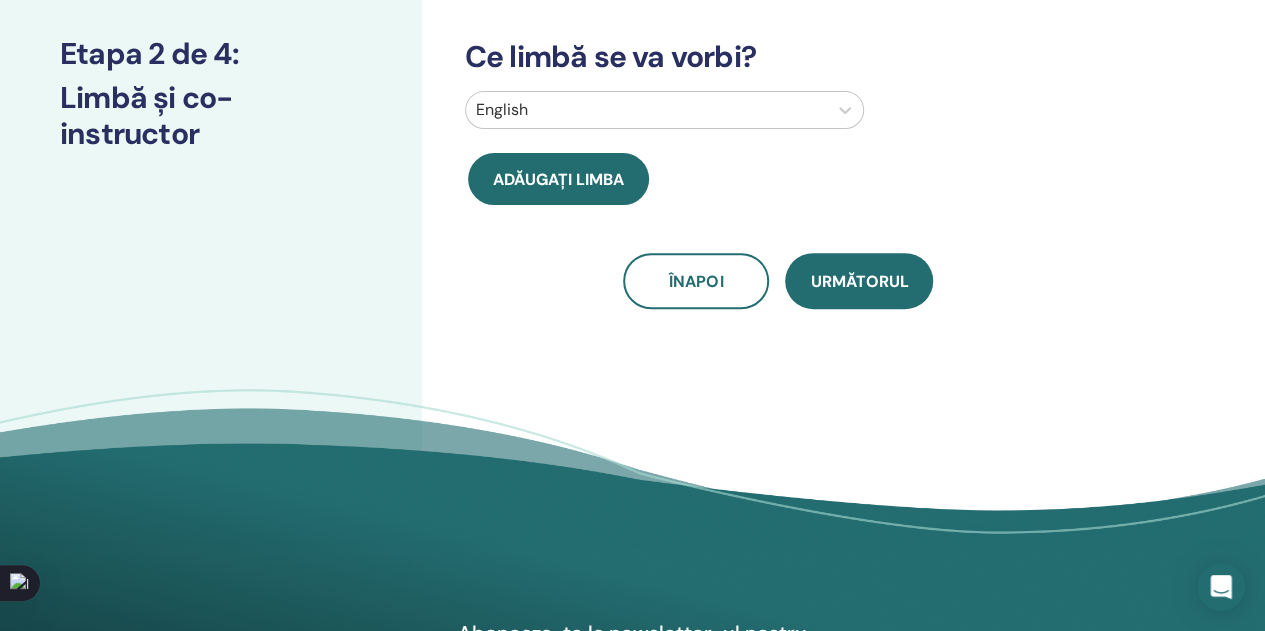 scroll, scrollTop: 200, scrollLeft: 0, axis: vertical 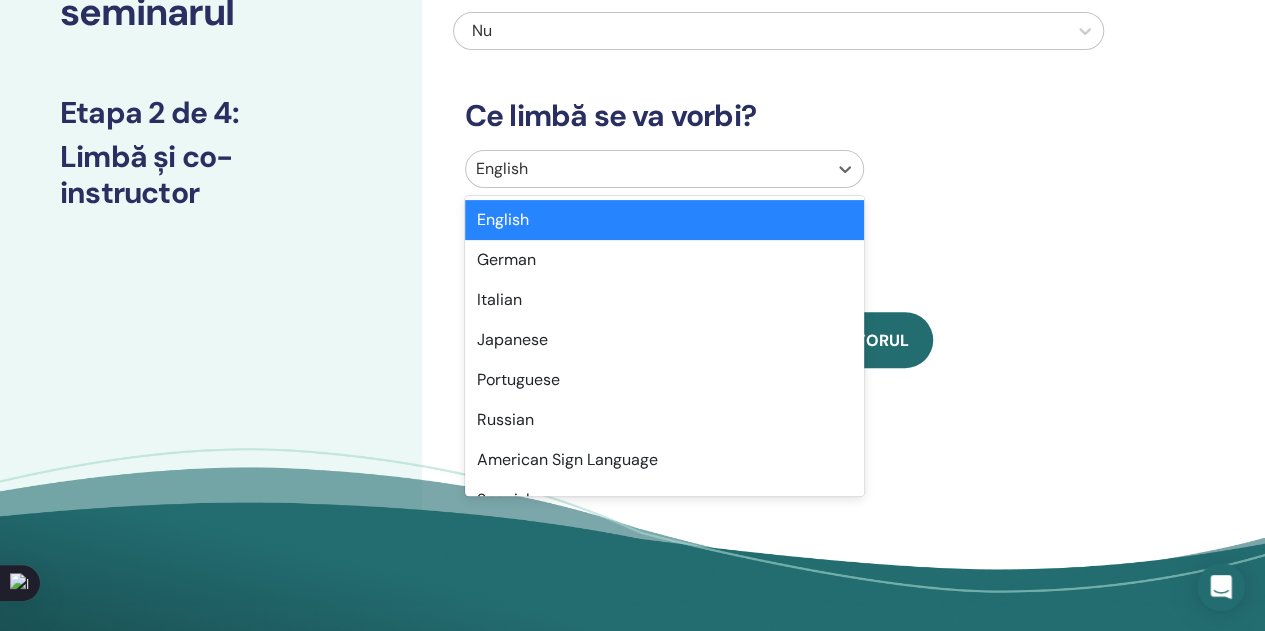 click at bounding box center [646, 169] 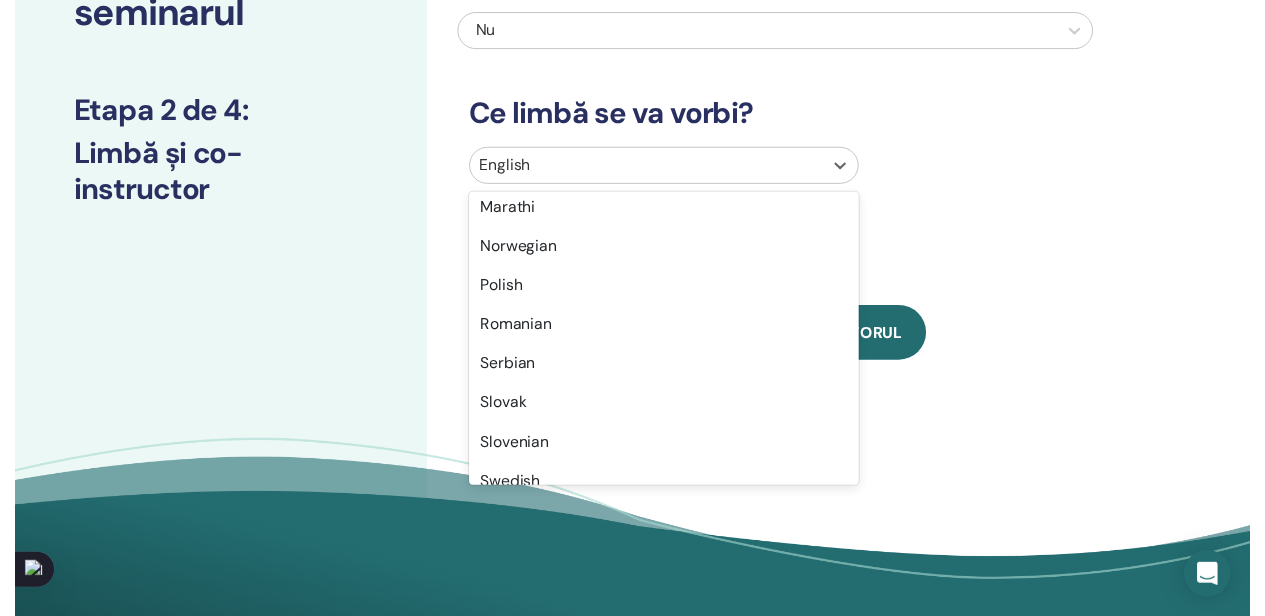 scroll, scrollTop: 1300, scrollLeft: 0, axis: vertical 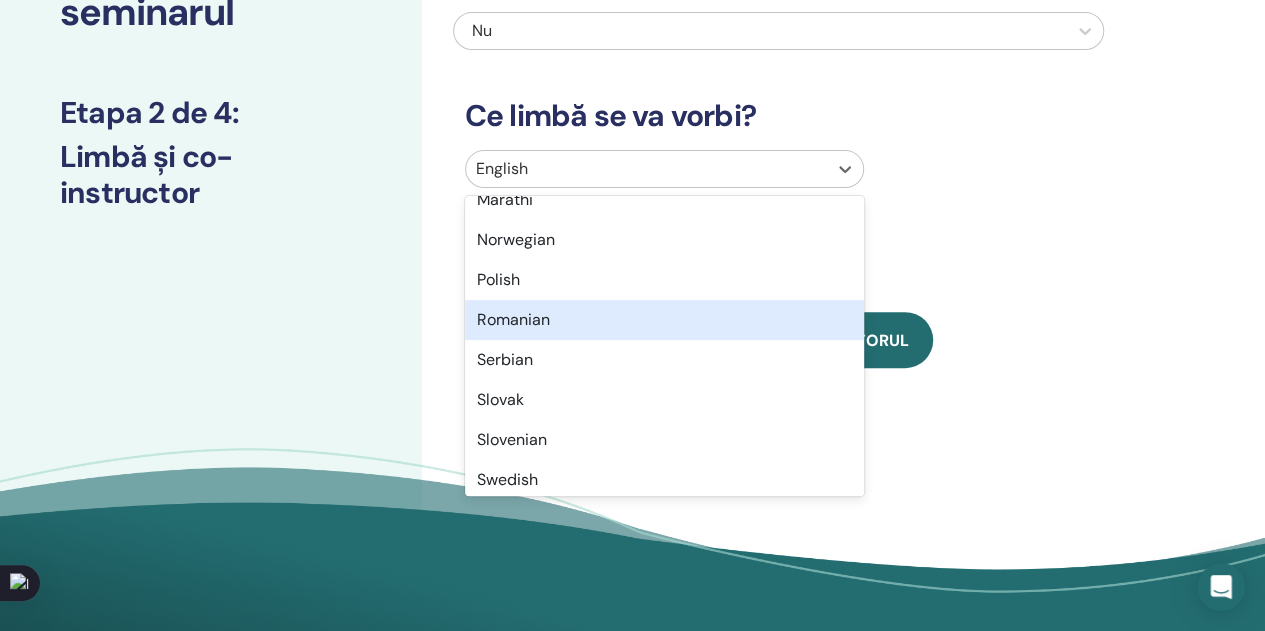 click on "Romanian" at bounding box center (664, 320) 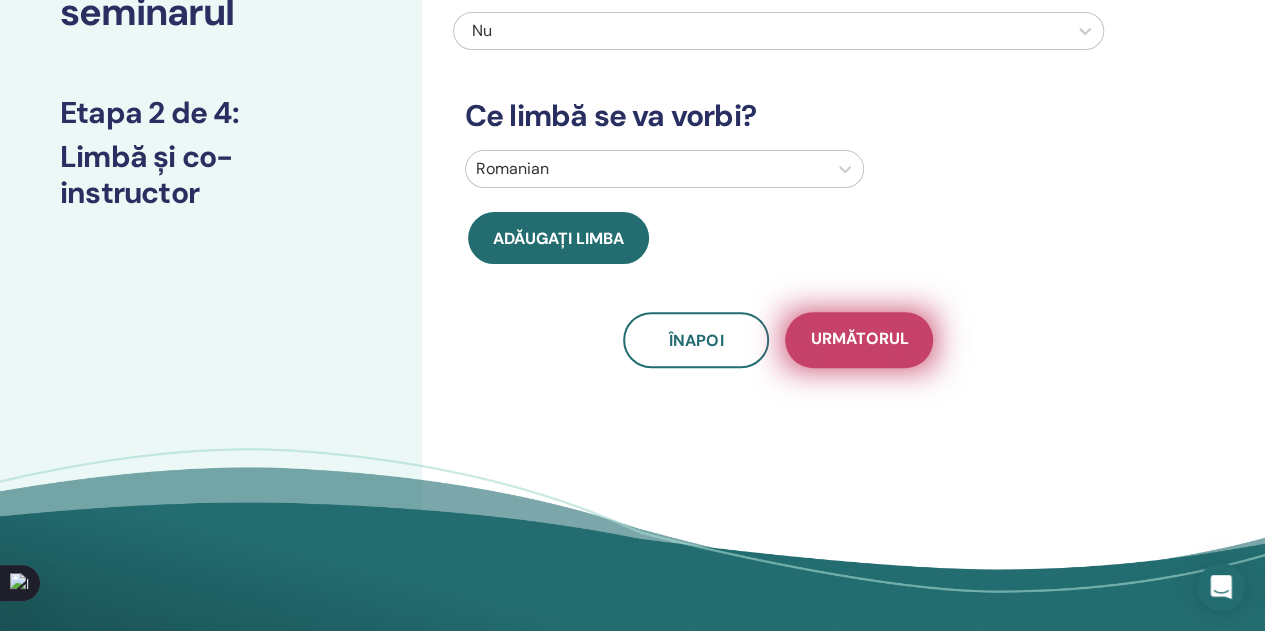 click on "Următorul" at bounding box center [859, 340] 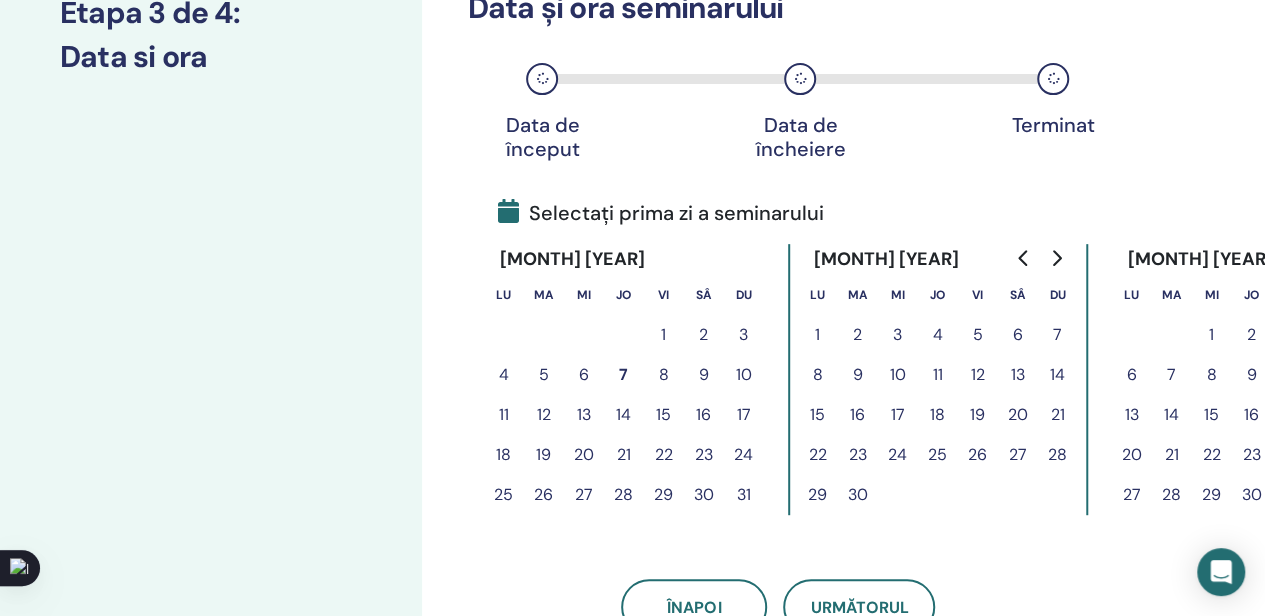 scroll, scrollTop: 400, scrollLeft: 0, axis: vertical 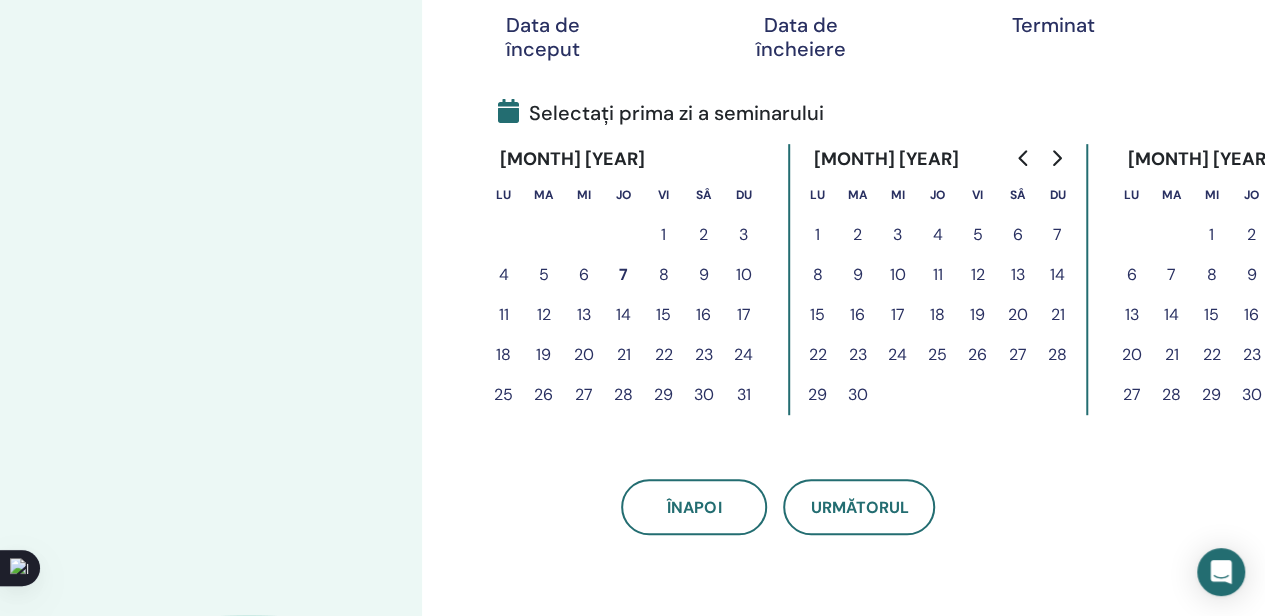 click on "8" at bounding box center (664, 275) 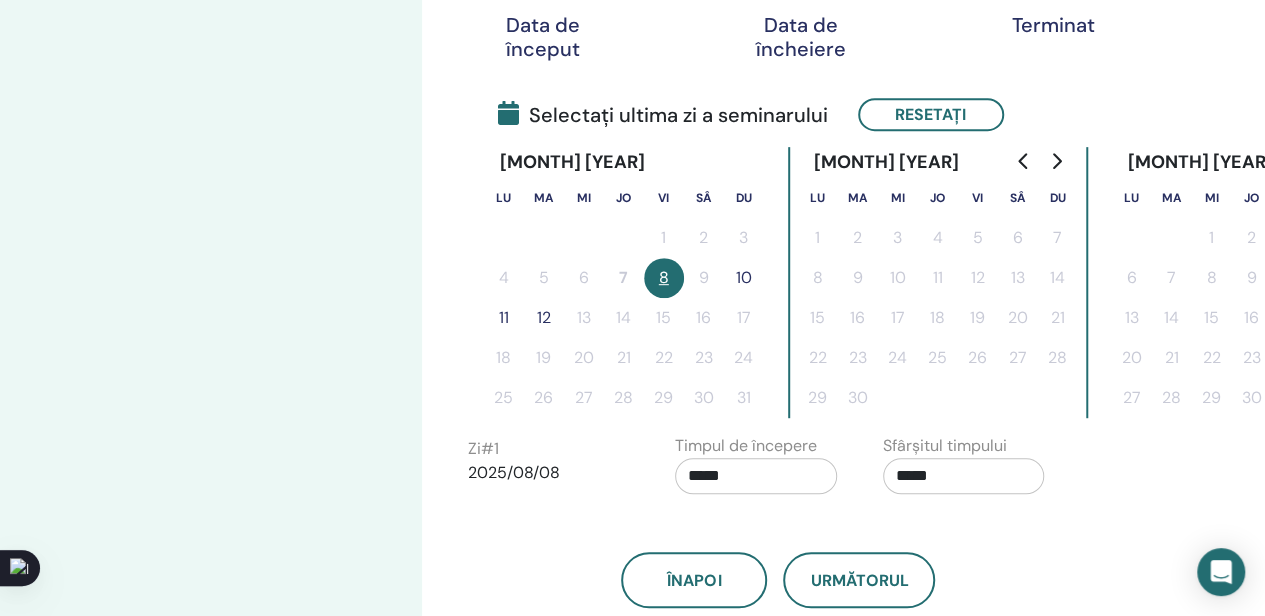 click on "10" at bounding box center (744, 278) 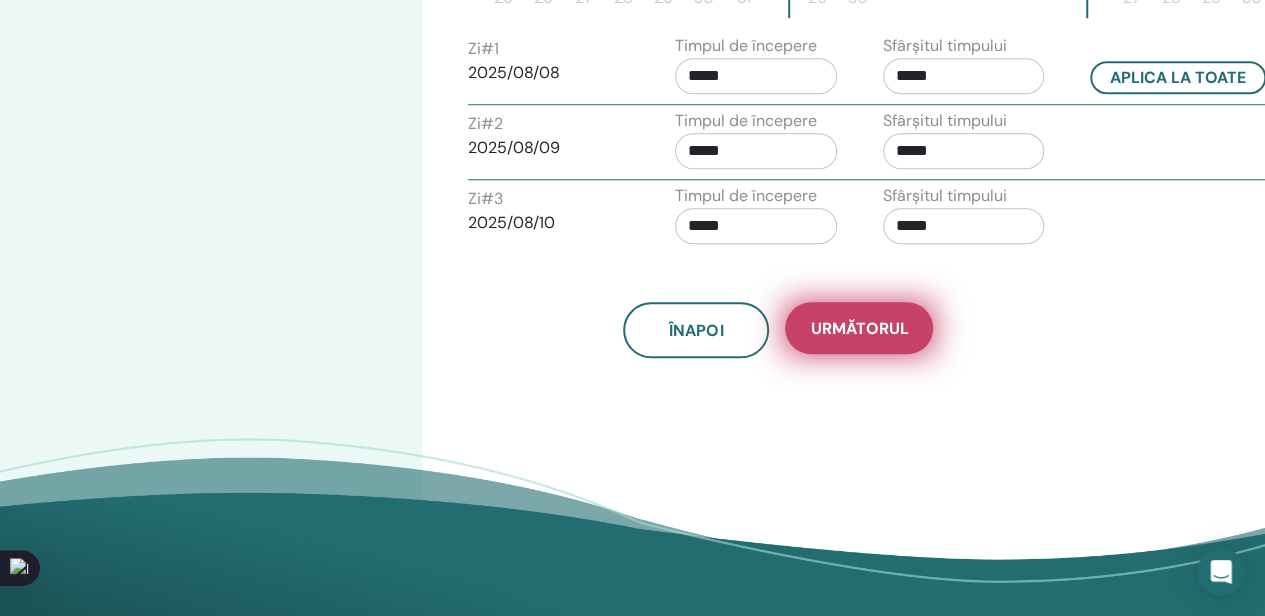click on "Următorul" at bounding box center (859, 328) 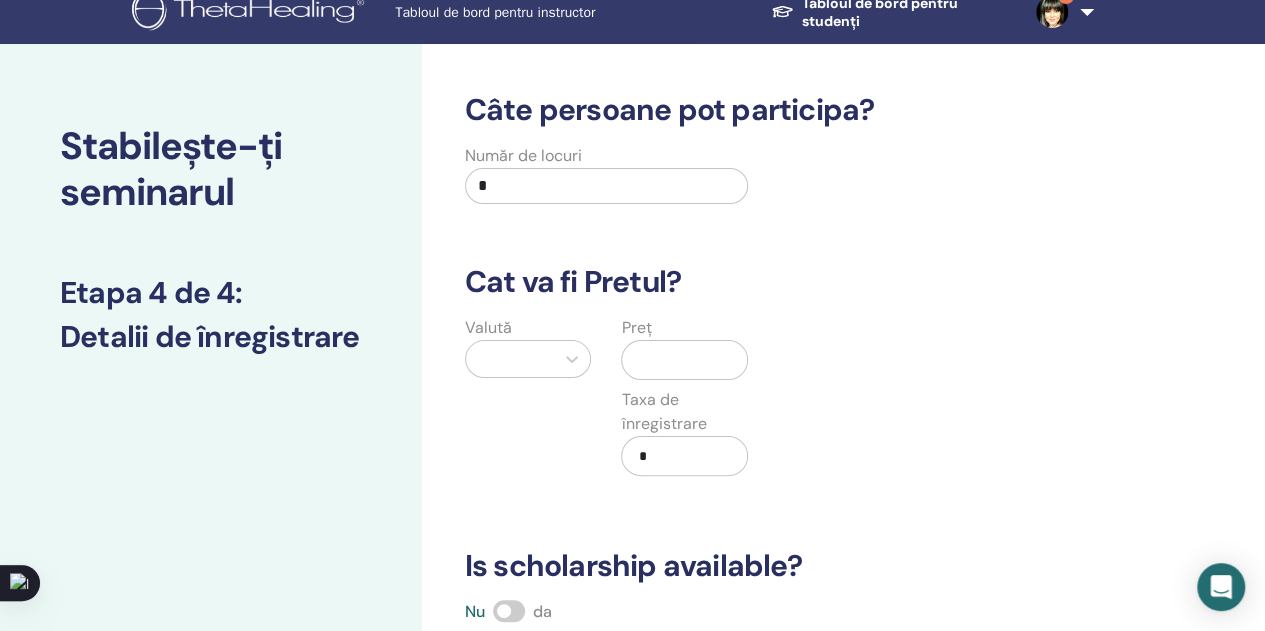 scroll, scrollTop: 0, scrollLeft: 0, axis: both 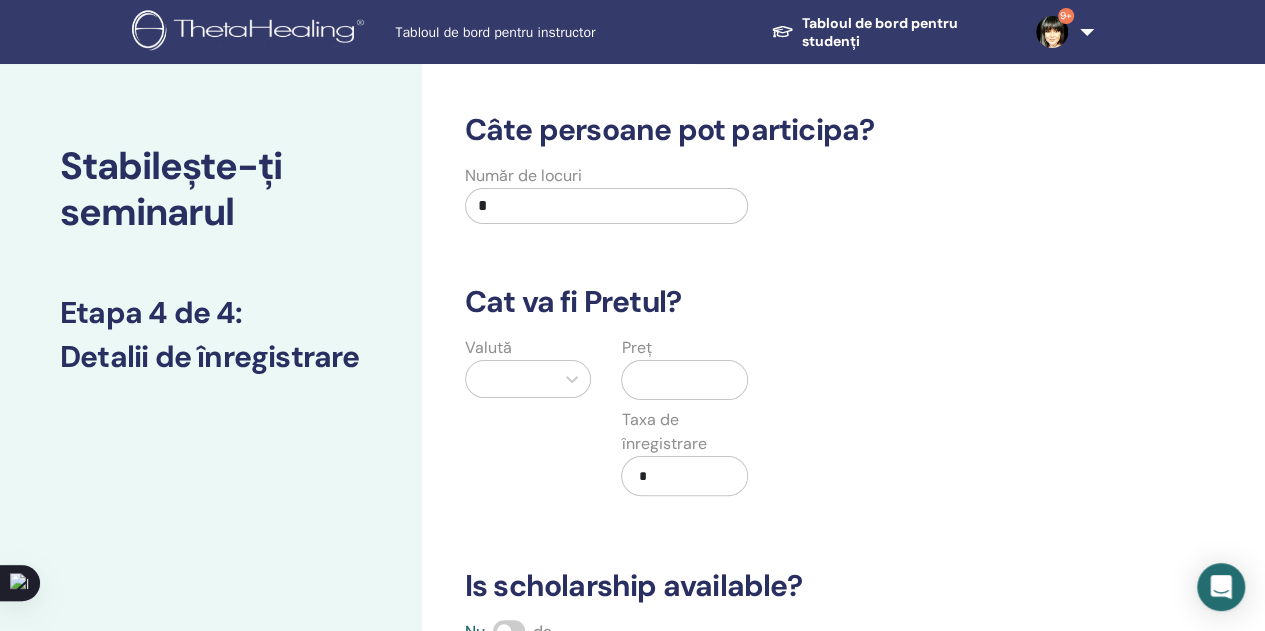 click on "*" at bounding box center (607, 206) 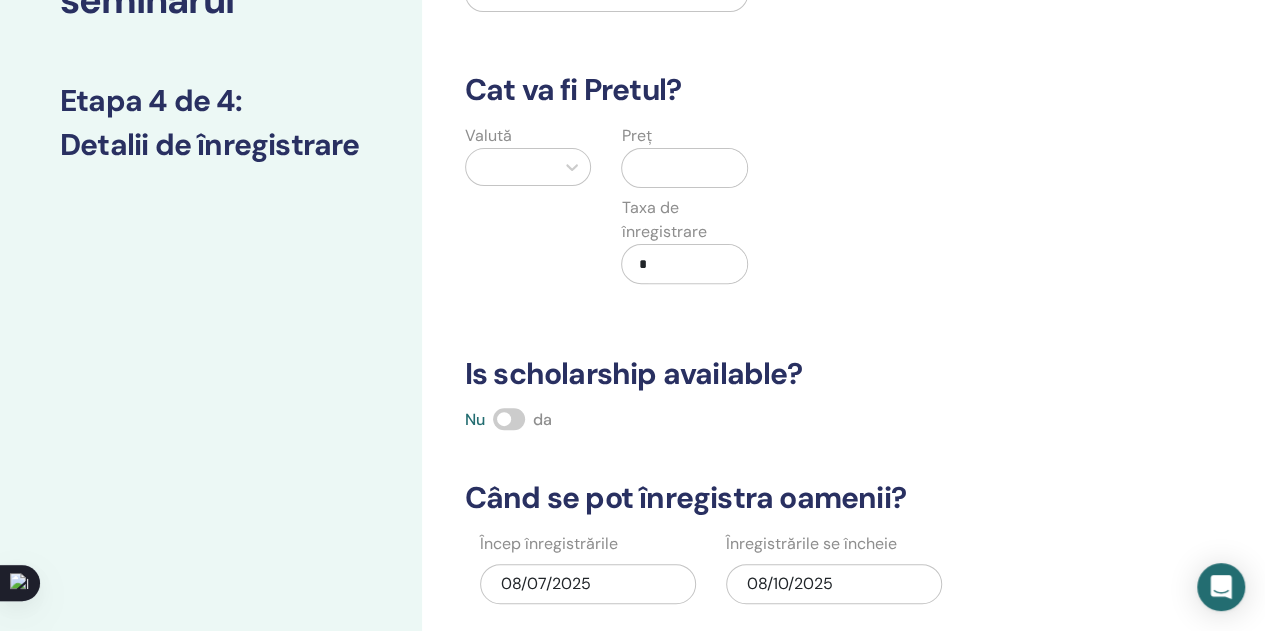 scroll, scrollTop: 100, scrollLeft: 0, axis: vertical 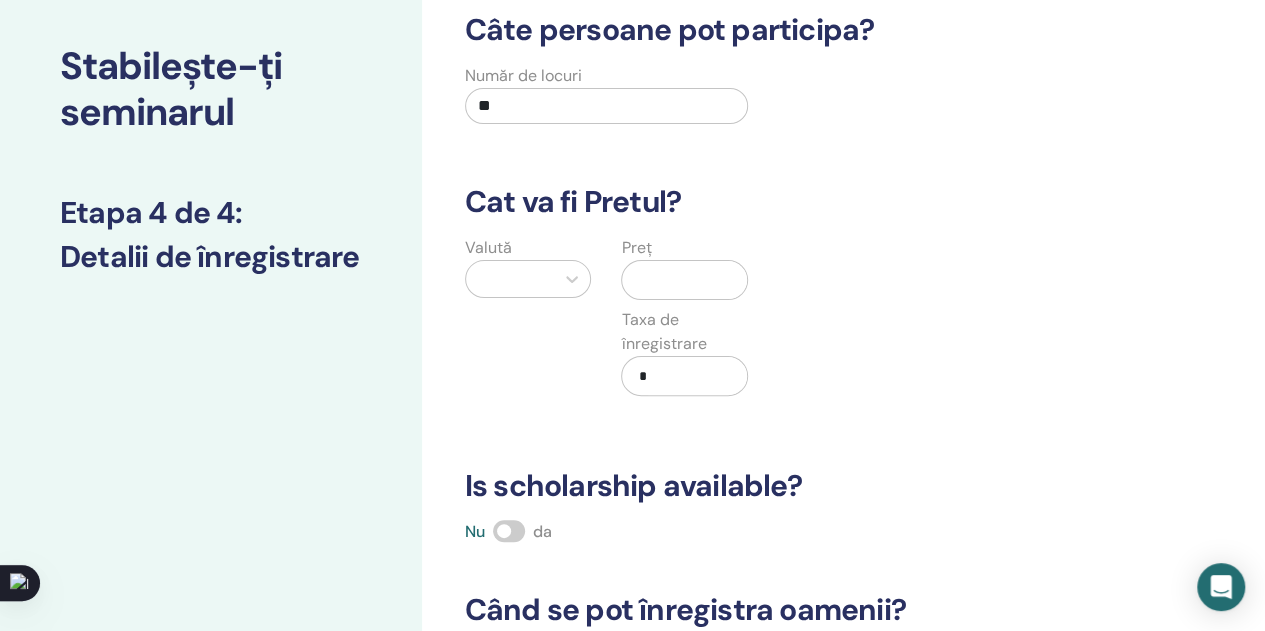 type on "**" 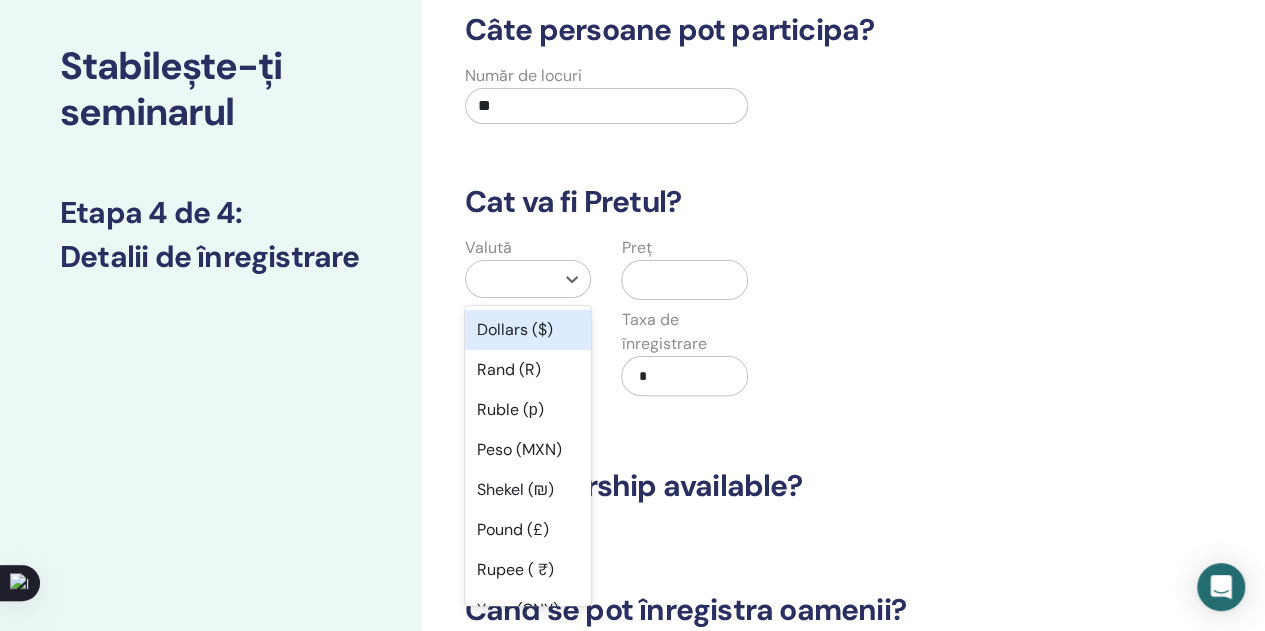 type on "*" 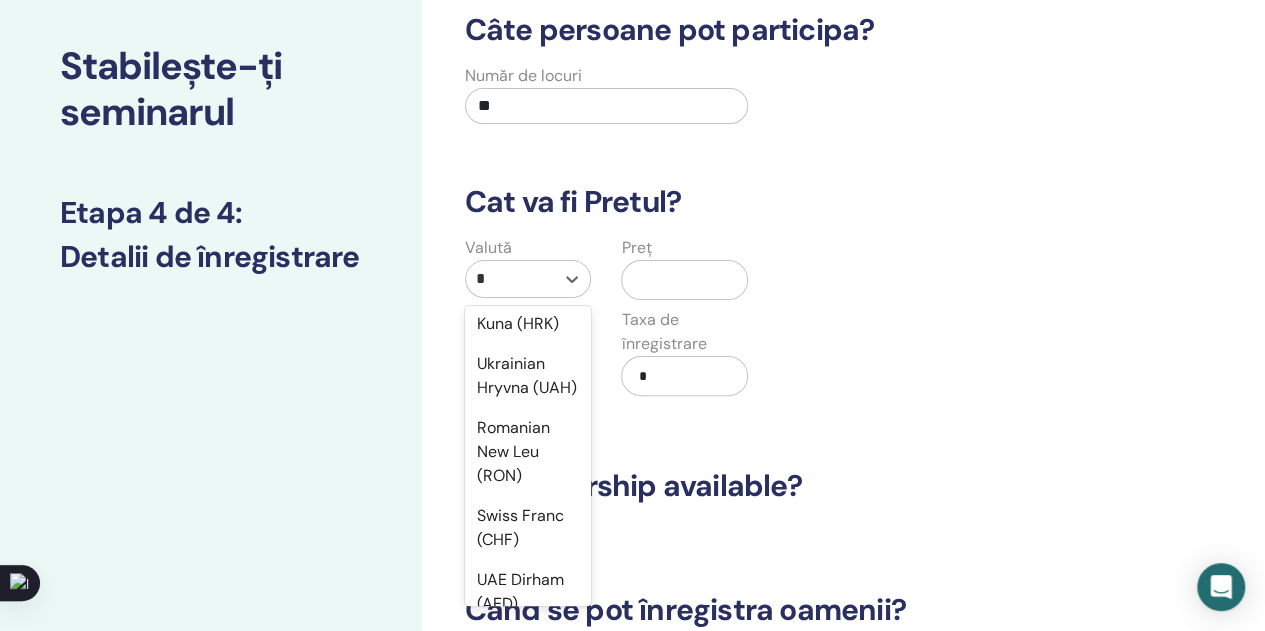 scroll, scrollTop: 500, scrollLeft: 0, axis: vertical 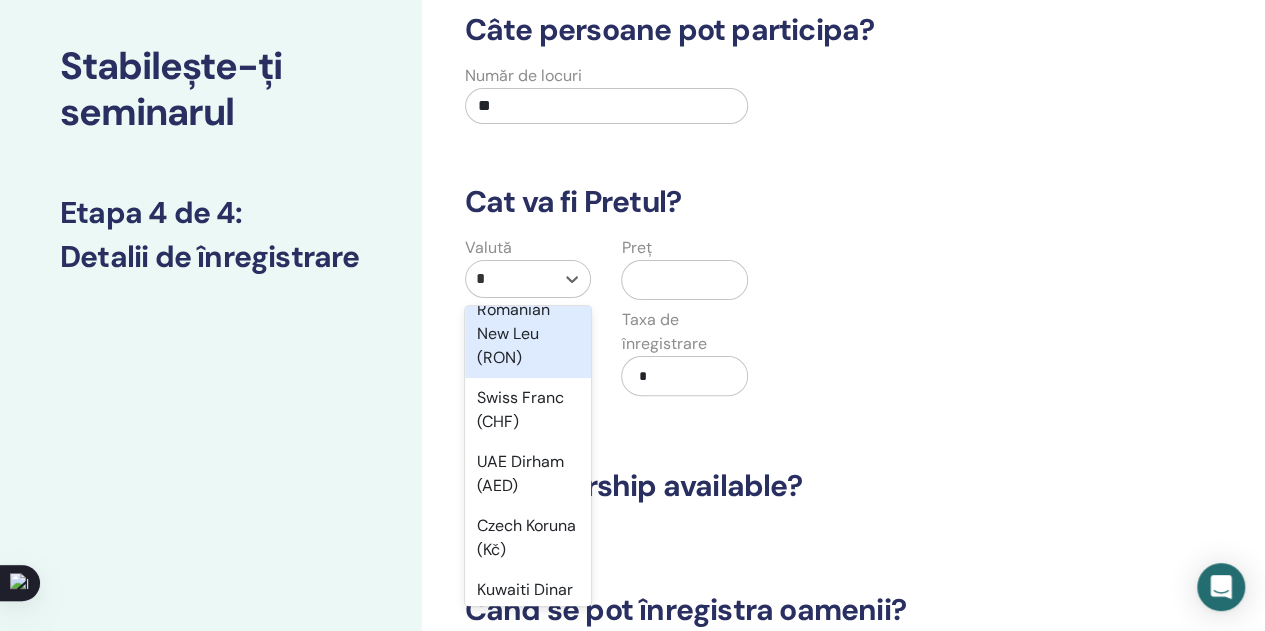 click on "Romanian New Leu (RON)" at bounding box center [528, 334] 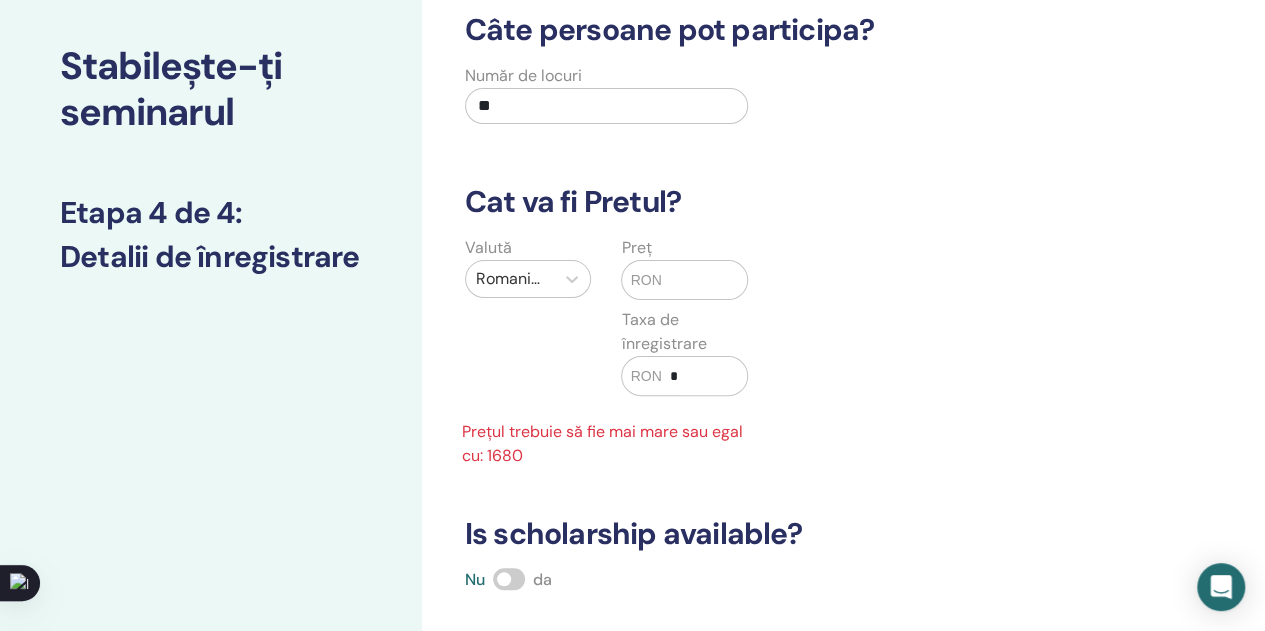 click at bounding box center [705, 280] 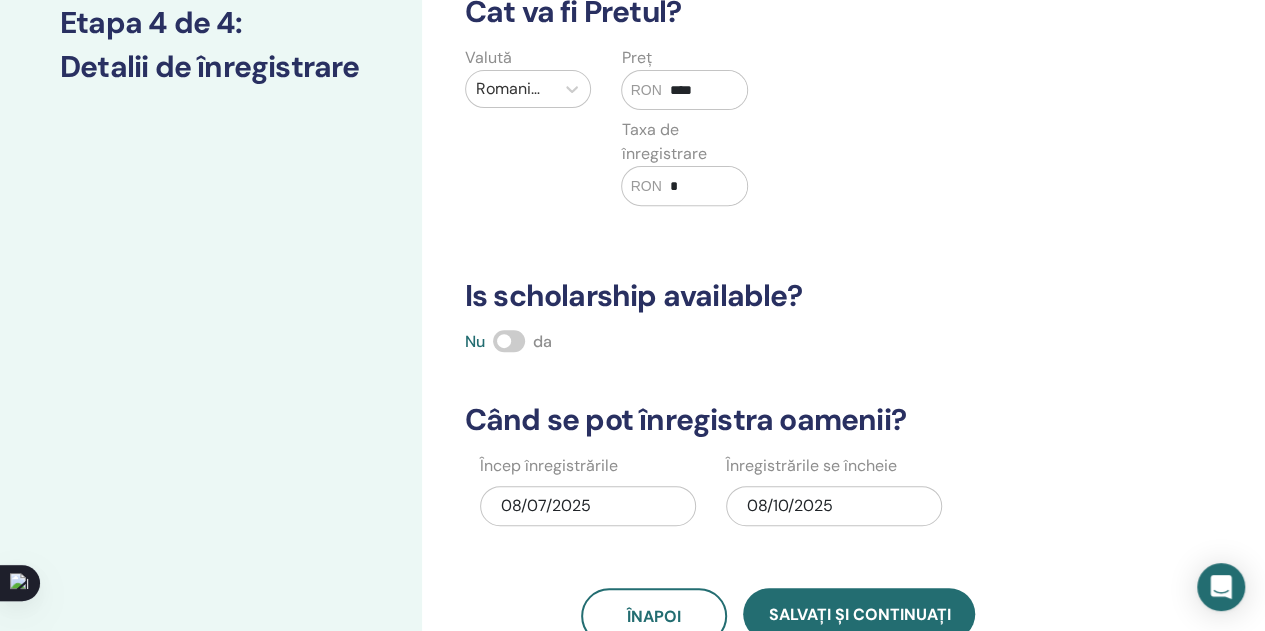 scroll, scrollTop: 400, scrollLeft: 0, axis: vertical 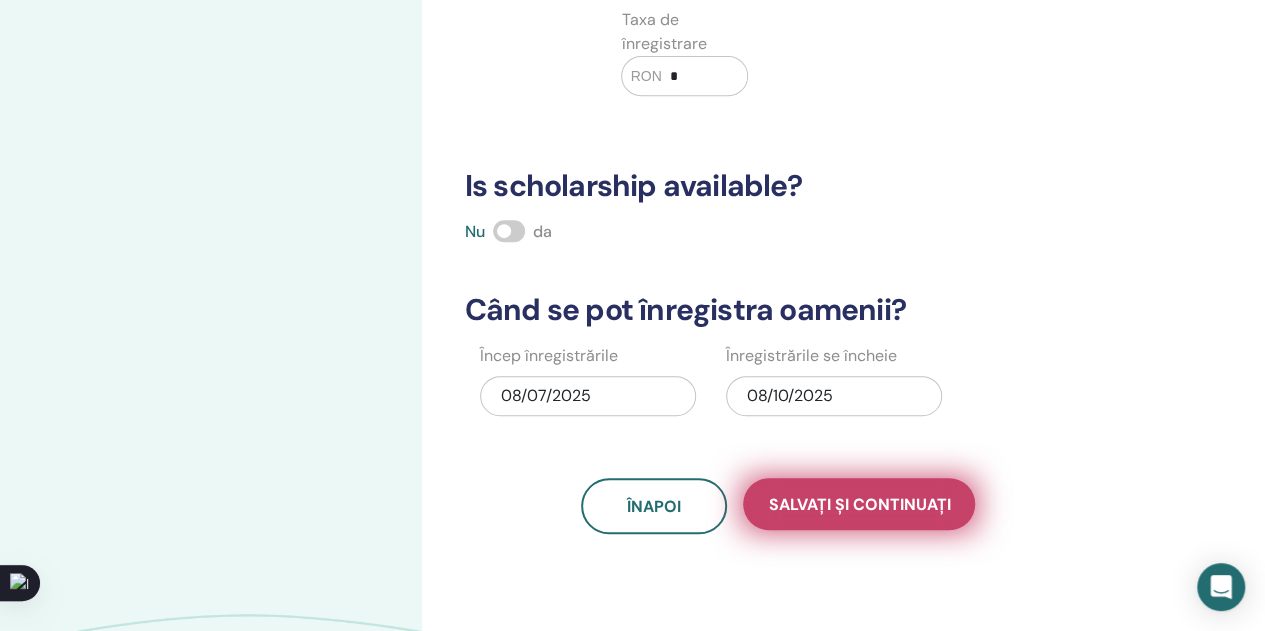 type on "****" 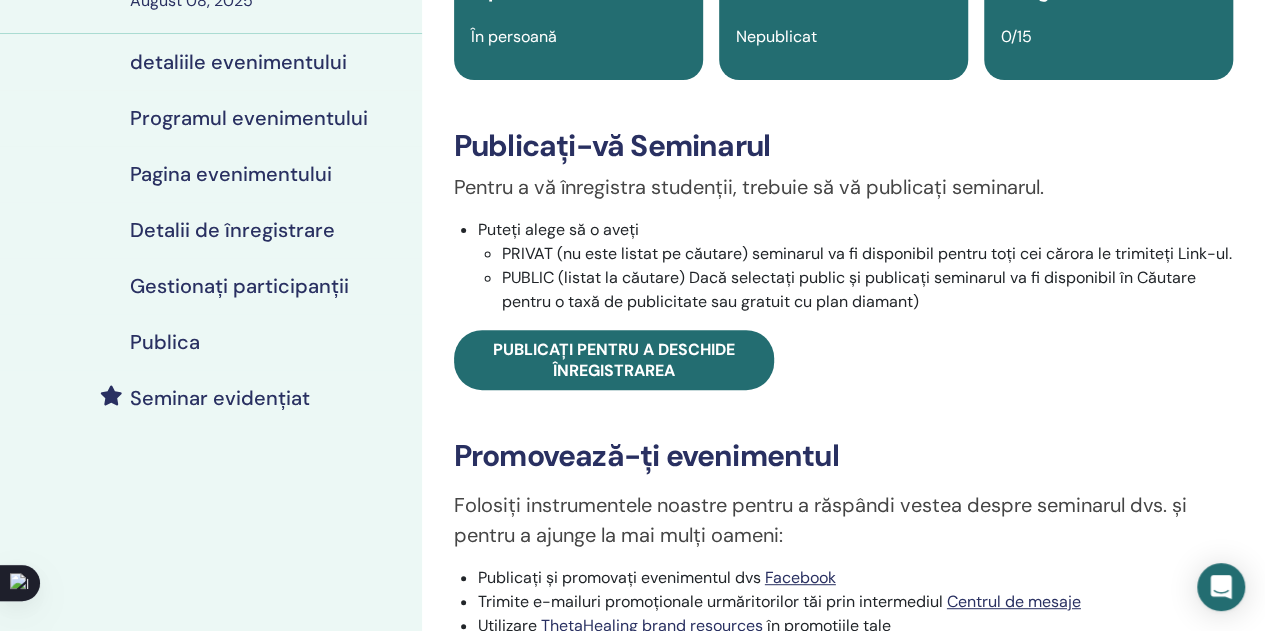 scroll, scrollTop: 200, scrollLeft: 0, axis: vertical 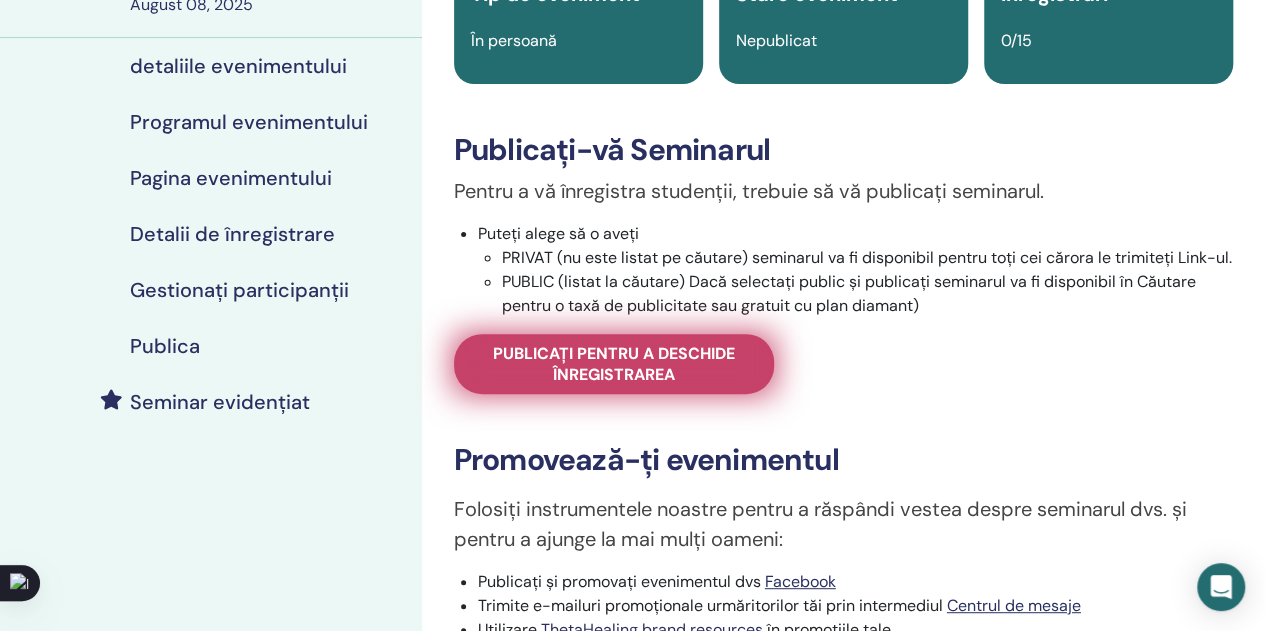 click on "Publicați pentru a deschide înregistrarea" at bounding box center (614, 364) 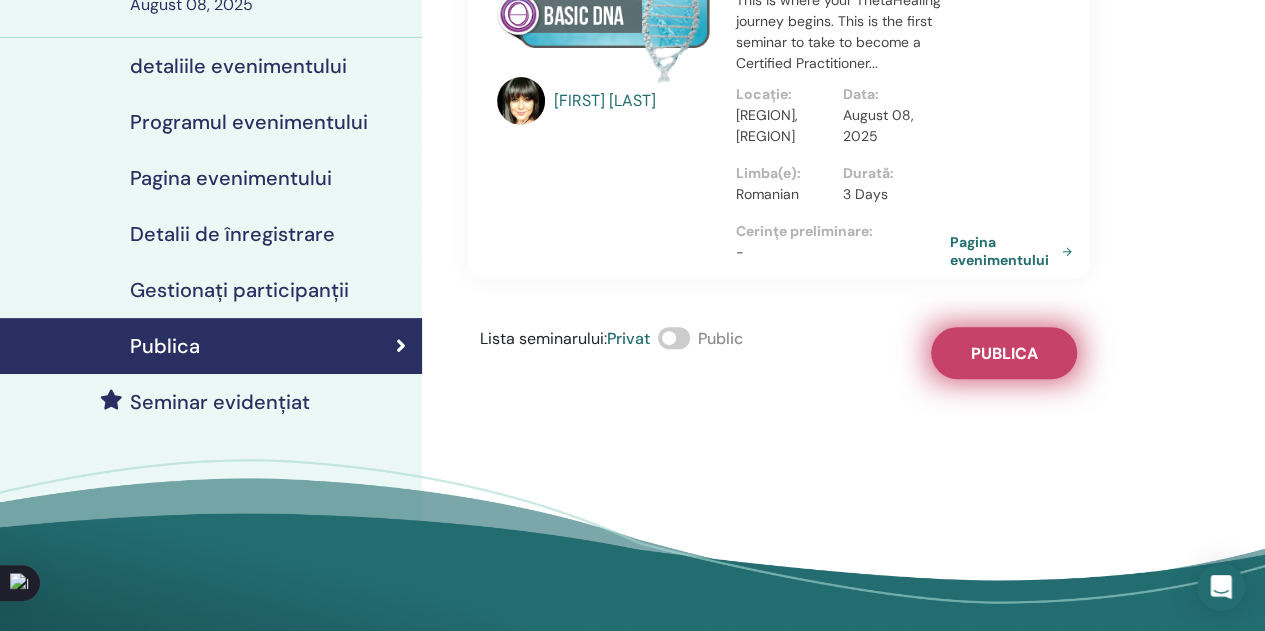 click on "Publica" at bounding box center [1003, 353] 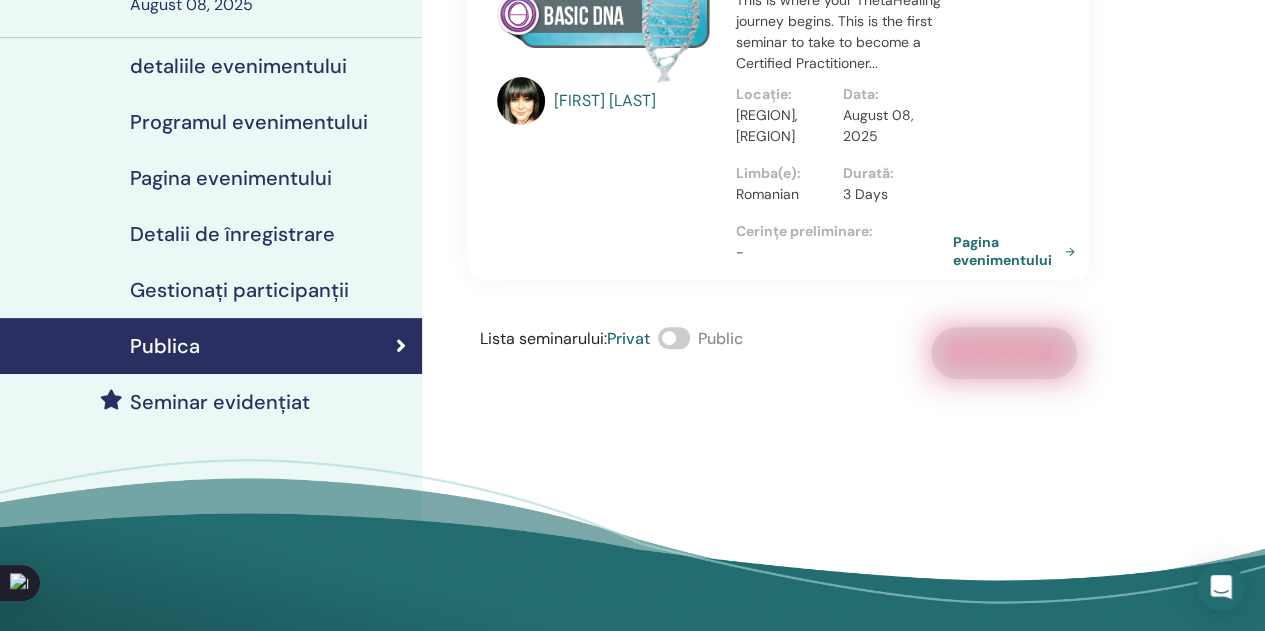 click on "Pagina evenimentului" at bounding box center (1018, 251) 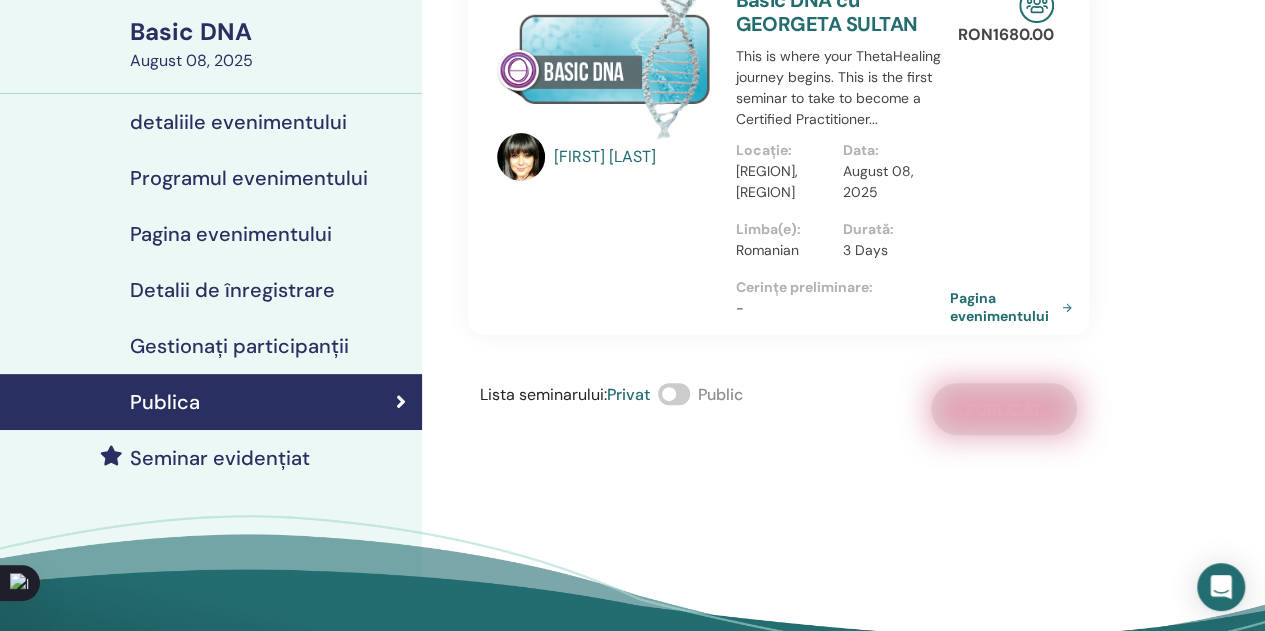 scroll, scrollTop: 200, scrollLeft: 0, axis: vertical 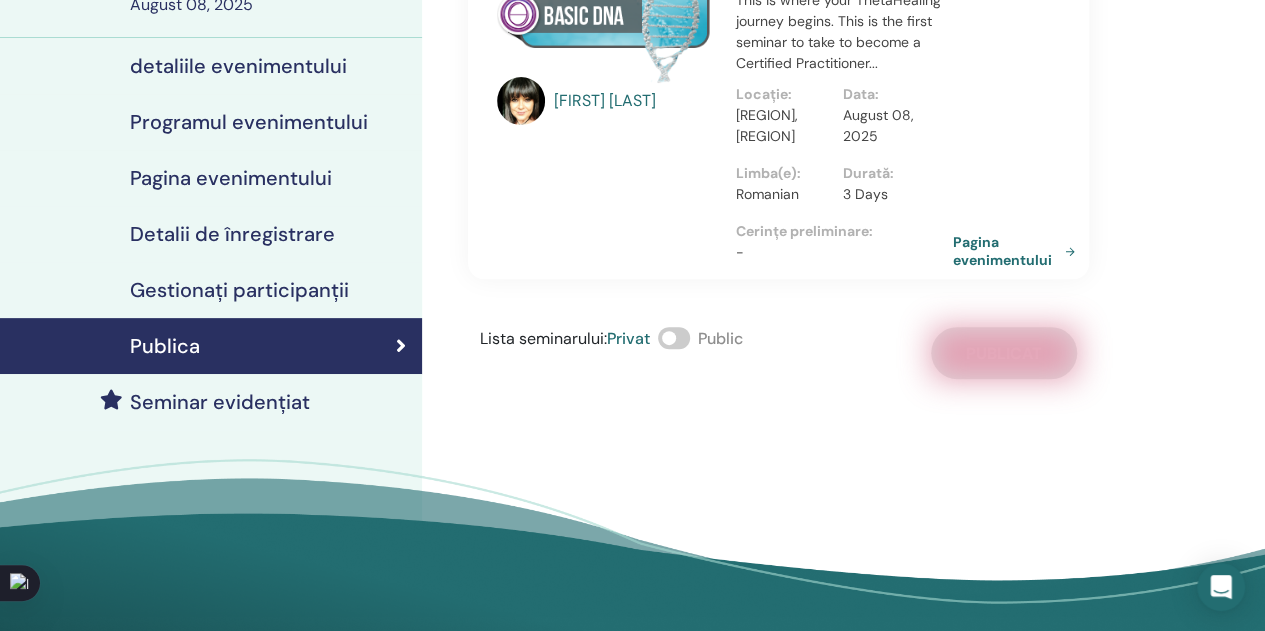 click on "Pagina evenimentului" at bounding box center [1018, 251] 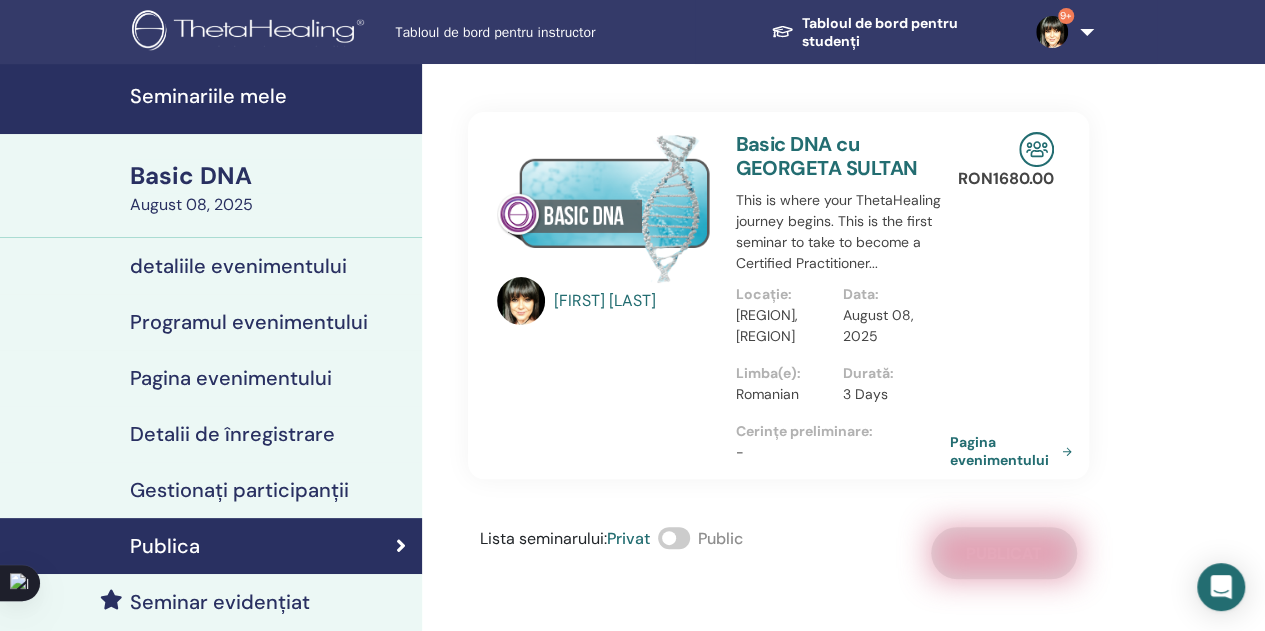 scroll, scrollTop: 100, scrollLeft: 0, axis: vertical 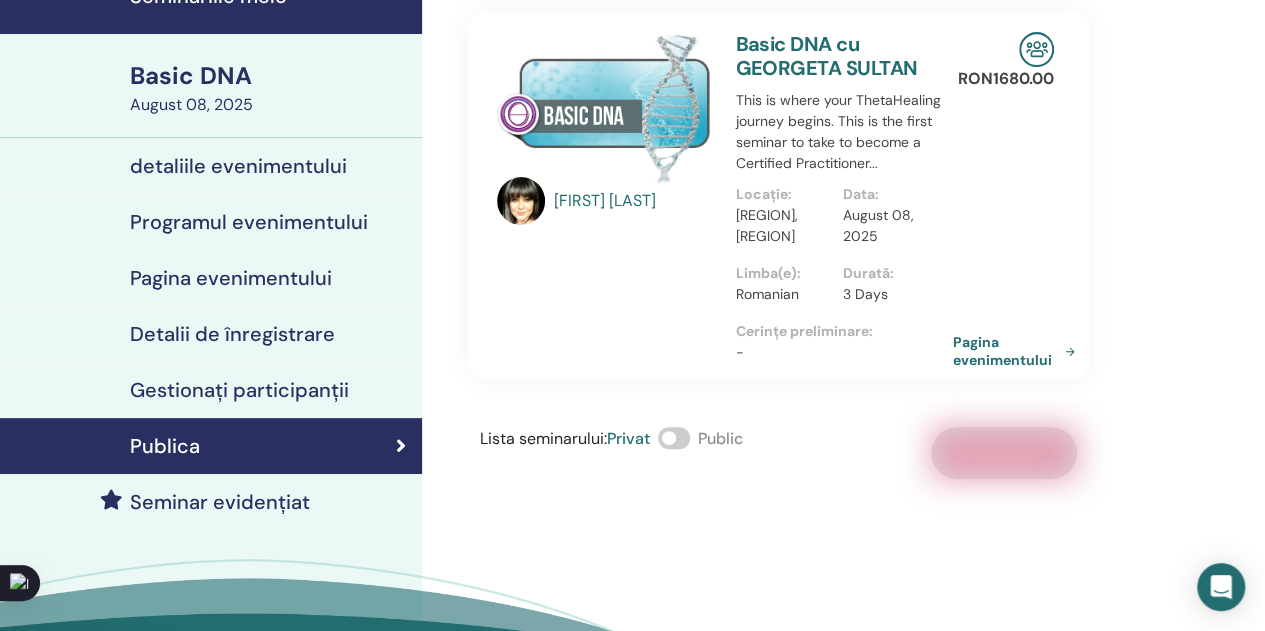 click on "Pagina evenimentului" at bounding box center [1018, 351] 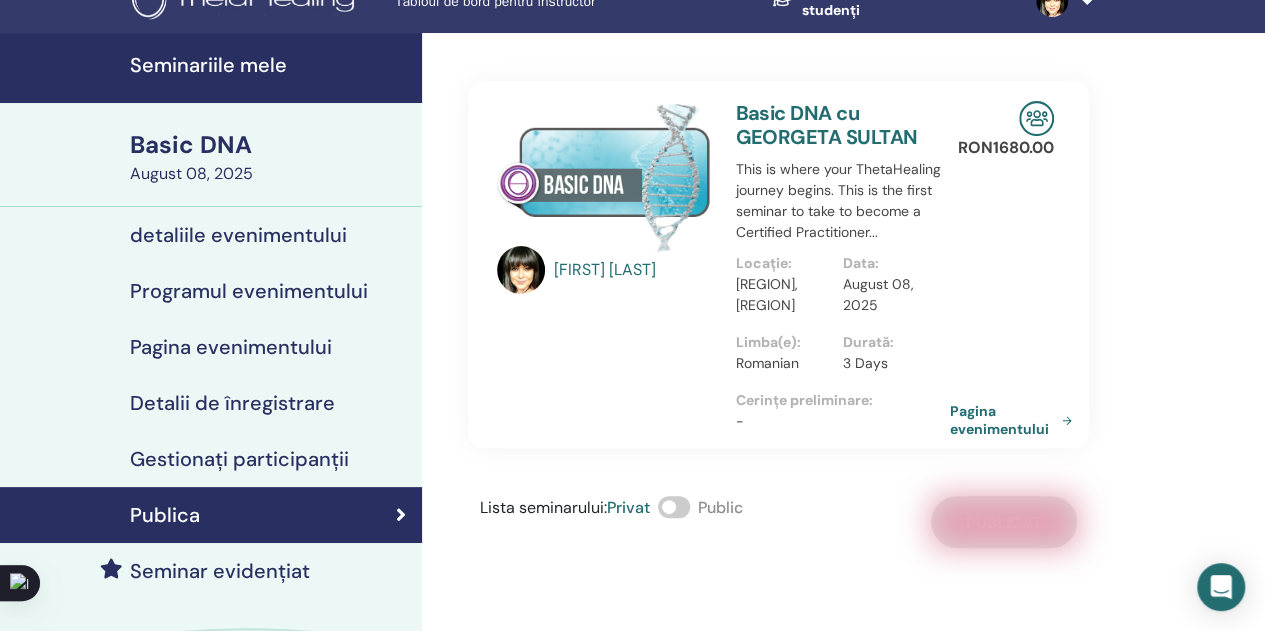 scroll, scrollTop: 0, scrollLeft: 0, axis: both 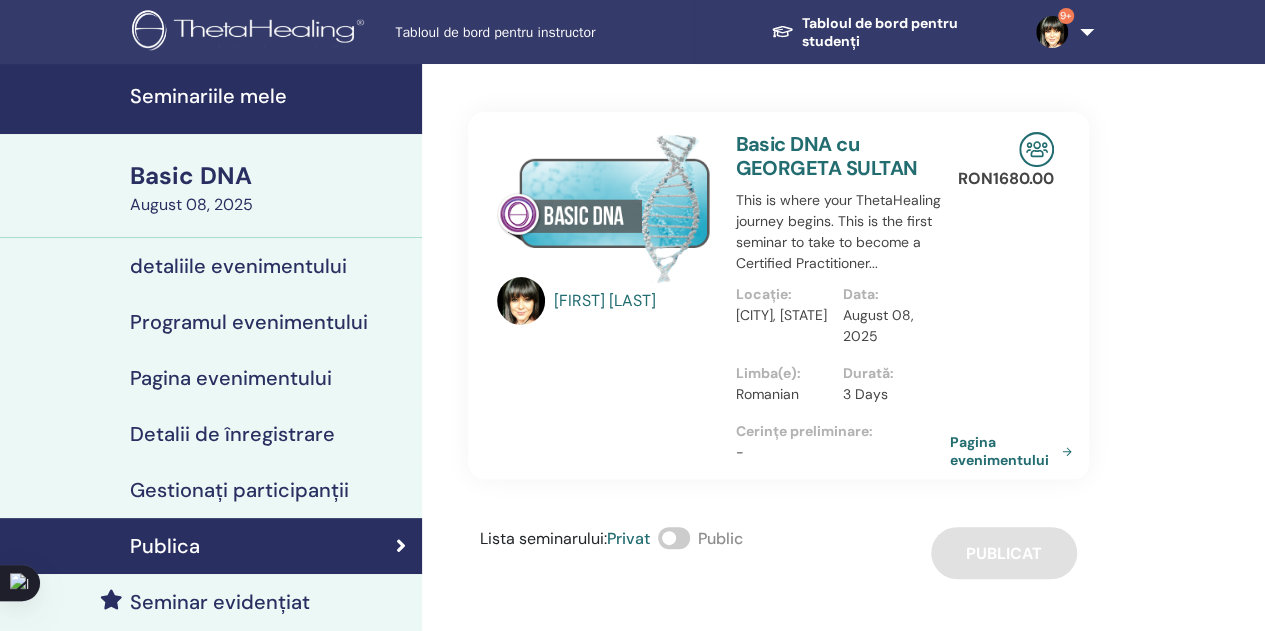 click on "detaliile evenimentului" at bounding box center [238, 266] 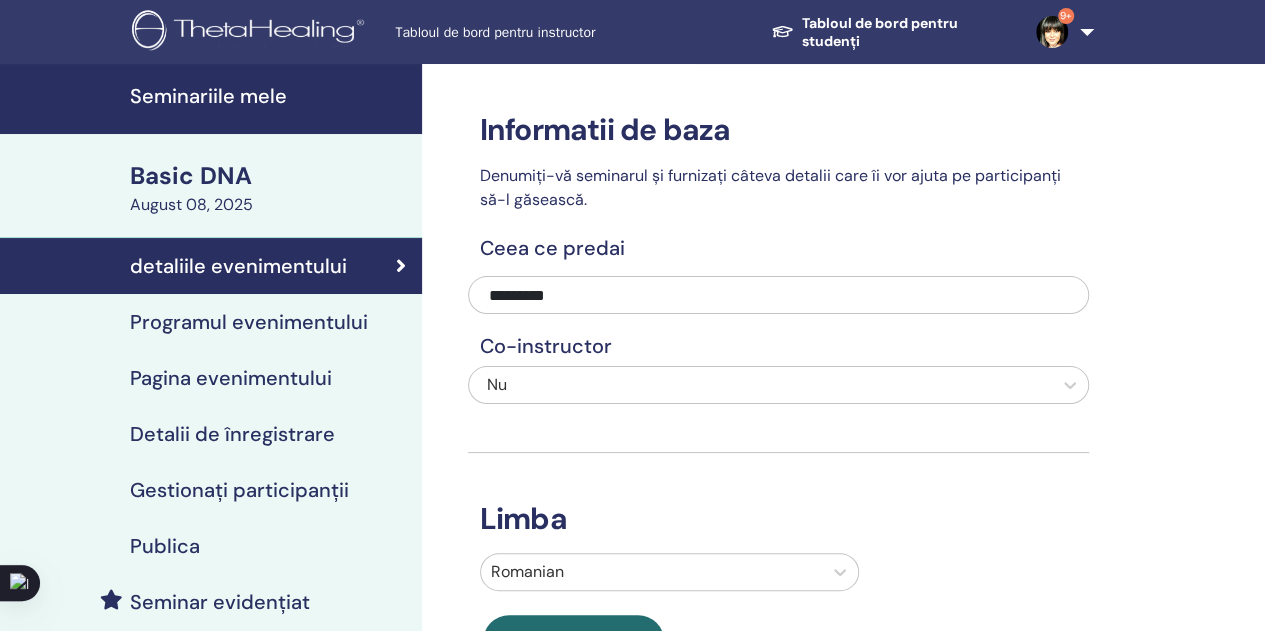 click on "Basic DNA" at bounding box center (270, 176) 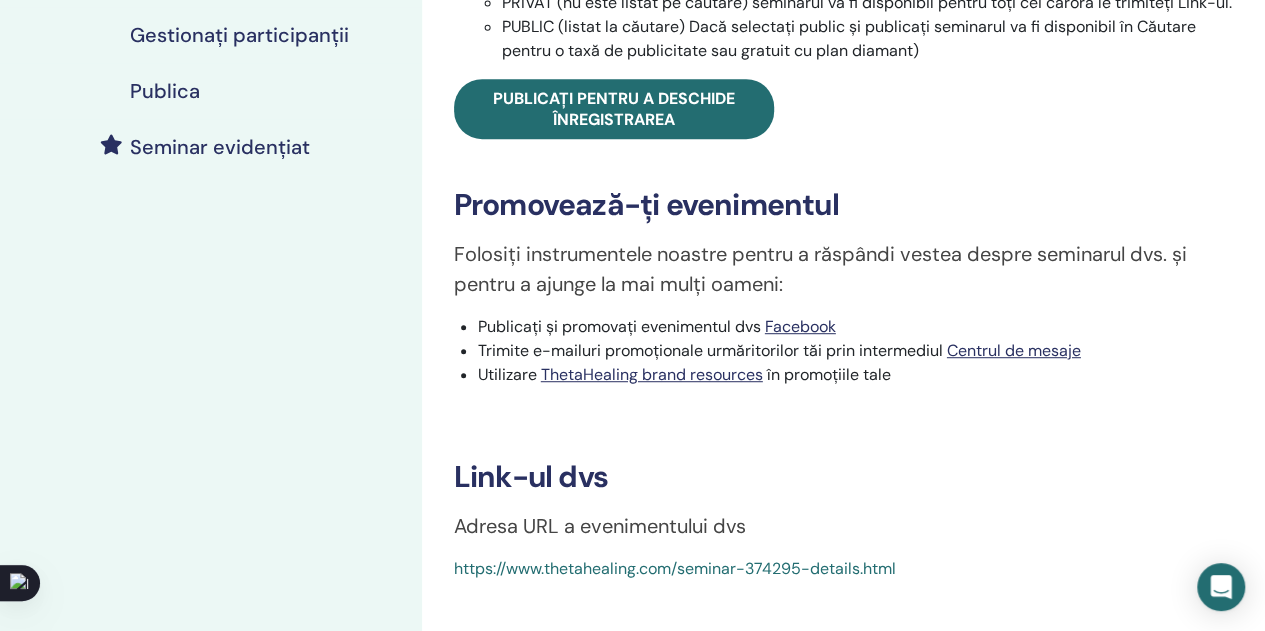 scroll, scrollTop: 500, scrollLeft: 0, axis: vertical 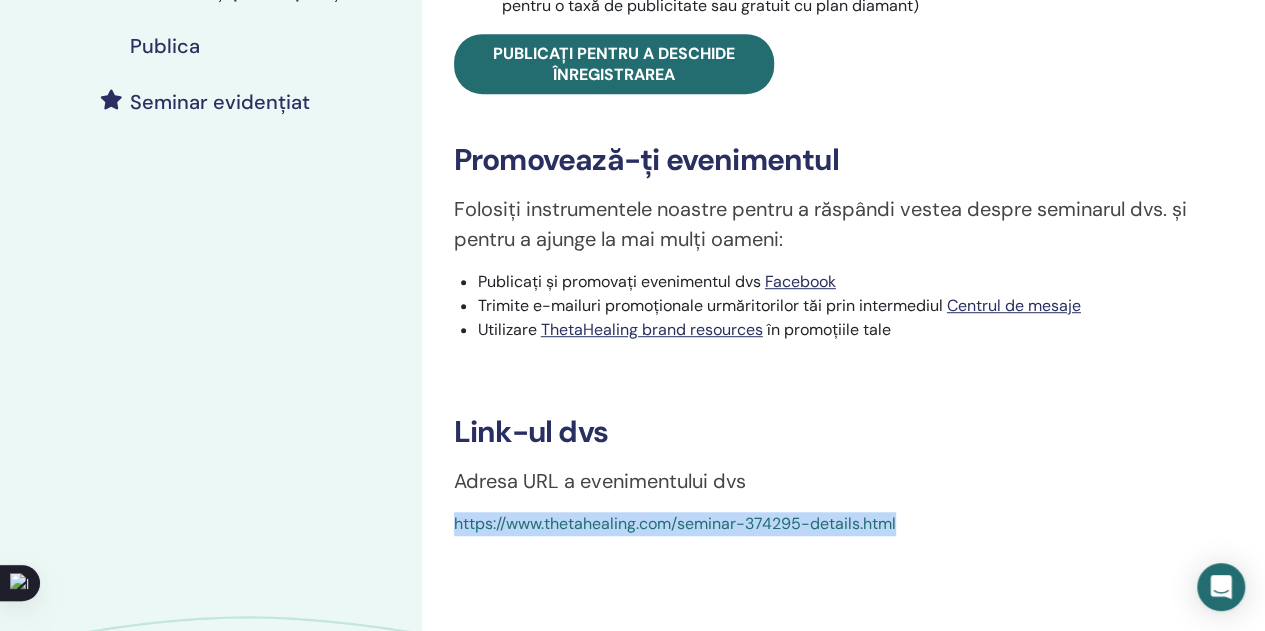 drag, startPoint x: 930, startPoint y: 545, endPoint x: 456, endPoint y: 521, distance: 474.6072 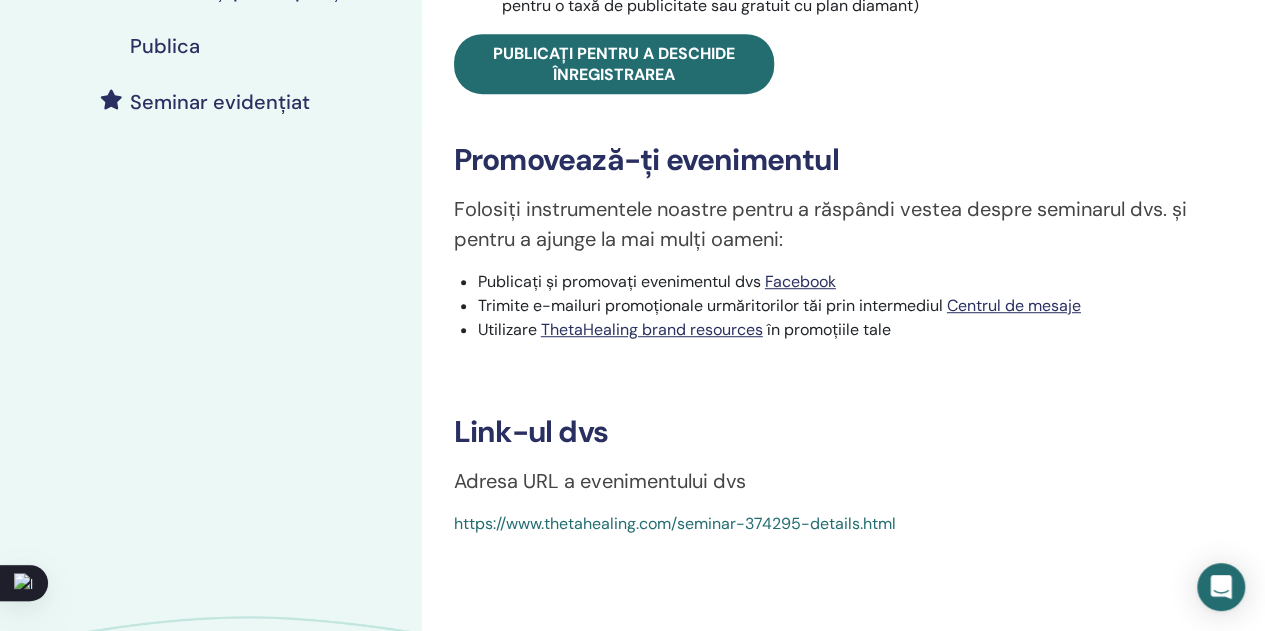 click on "https://www.thetahealing.com/seminar-374295-details.html" at bounding box center [675, 523] 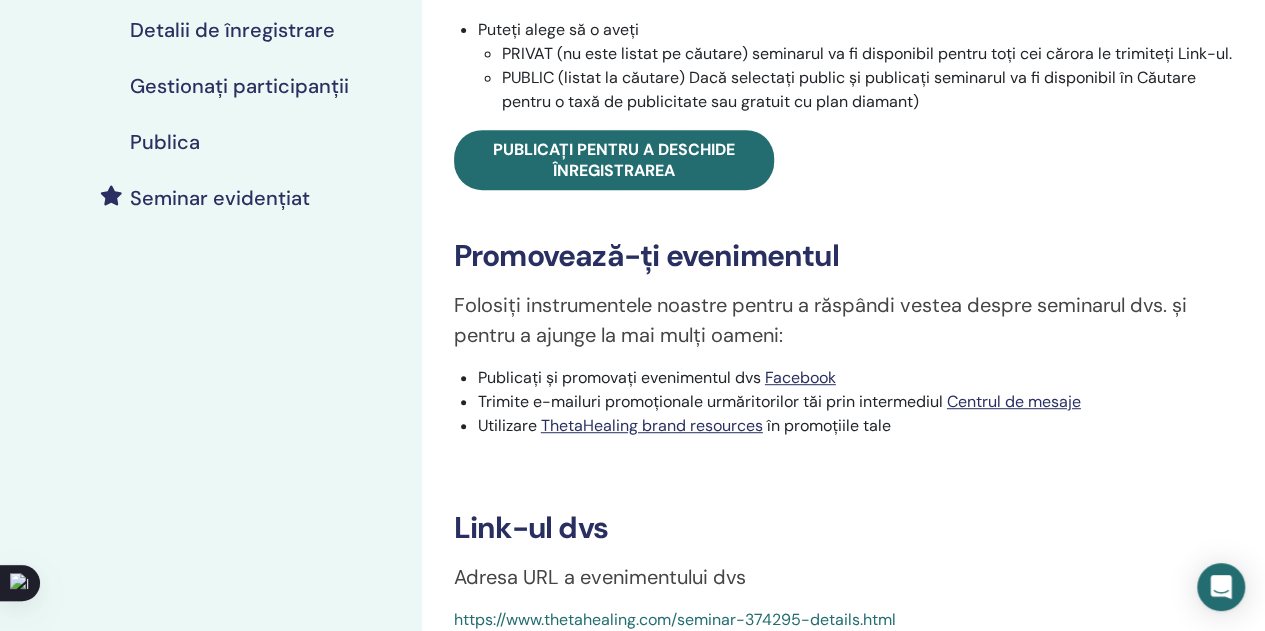 scroll, scrollTop: 600, scrollLeft: 0, axis: vertical 